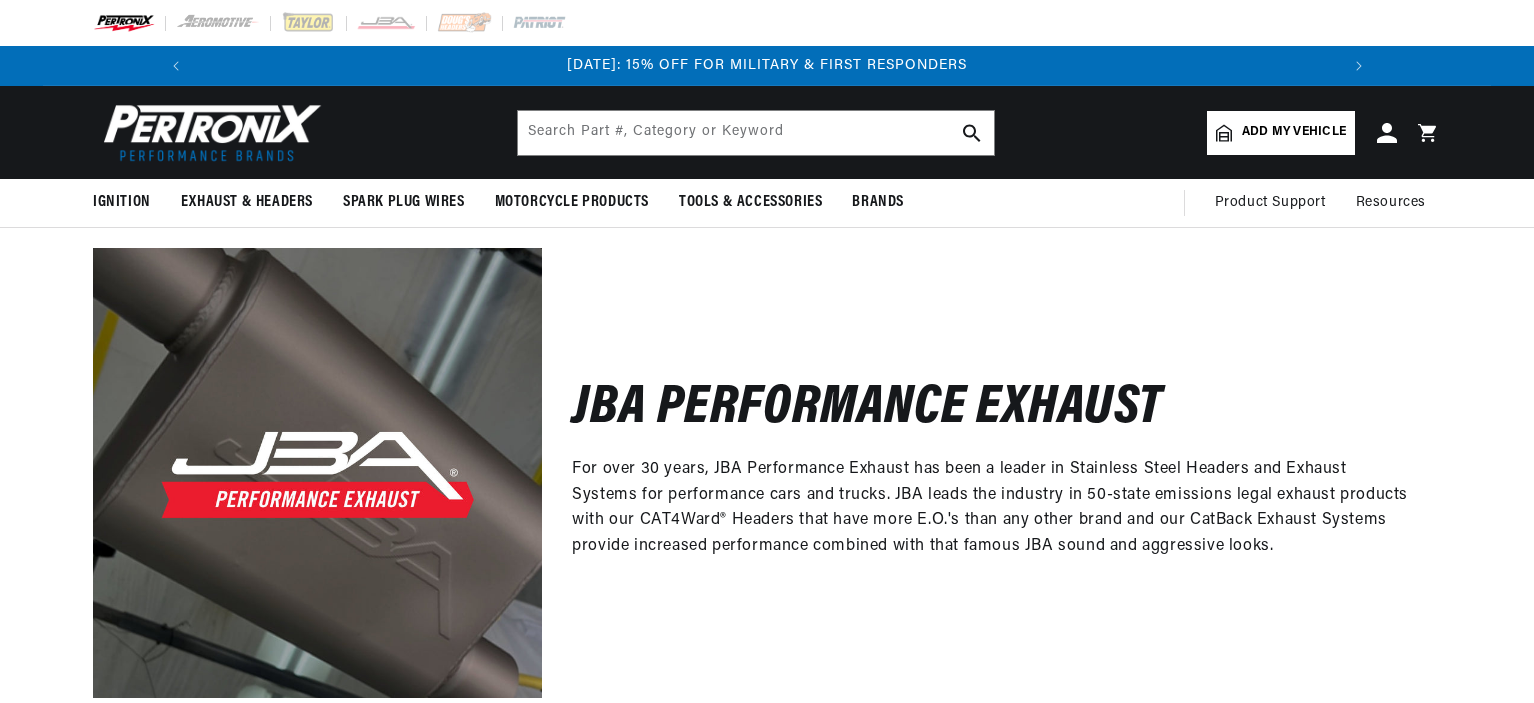 scroll, scrollTop: 0, scrollLeft: 0, axis: both 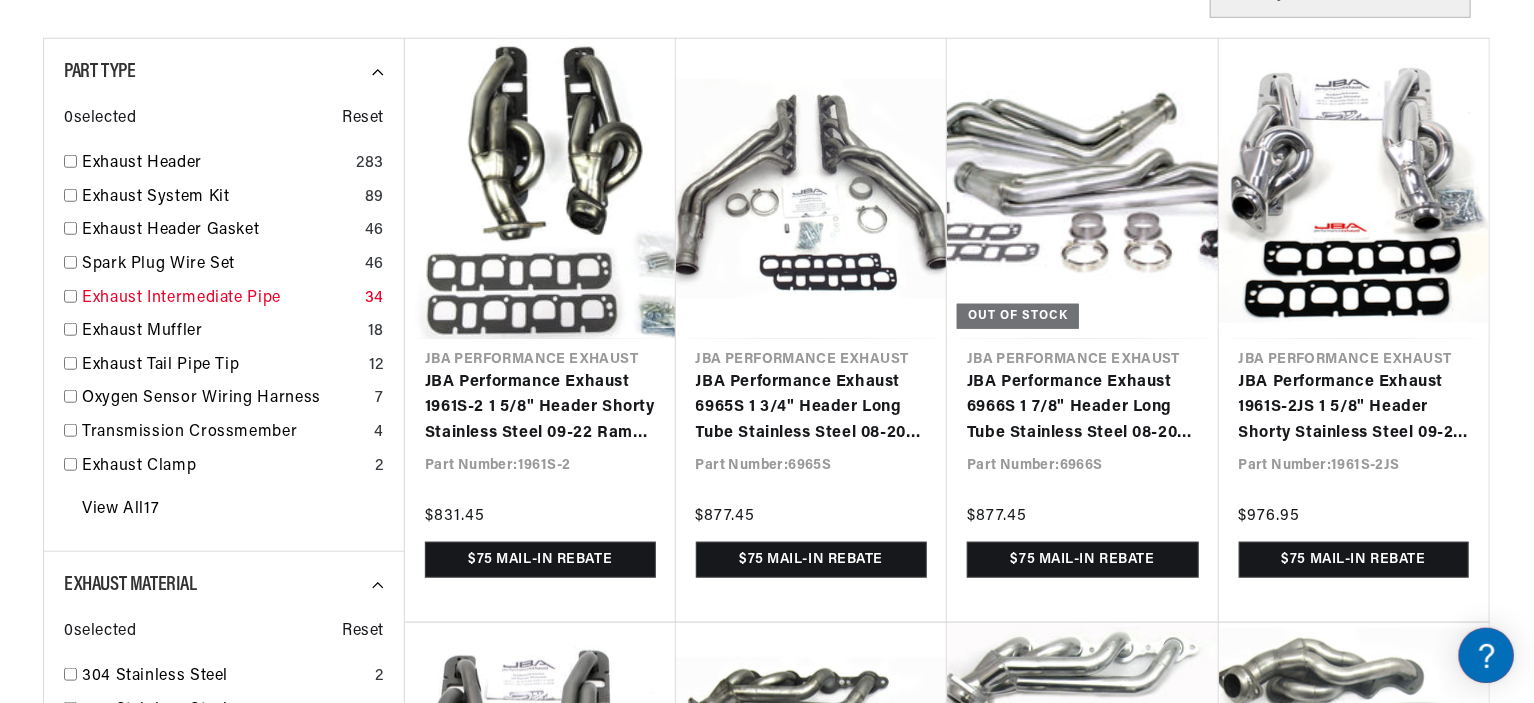 click on "Exhaust Intermediate Pipe" at bounding box center [219, 299] 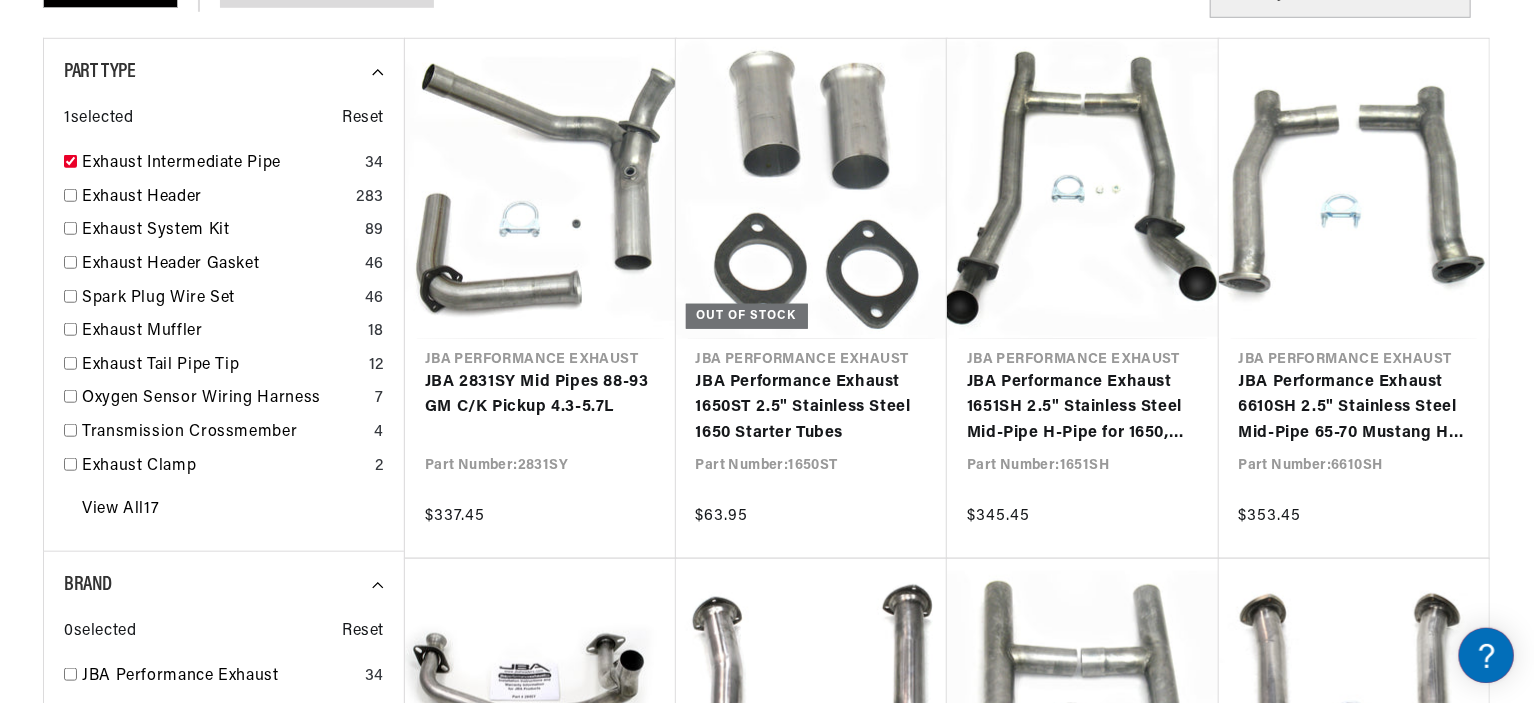scroll, scrollTop: 0, scrollLeft: 1180, axis: horizontal 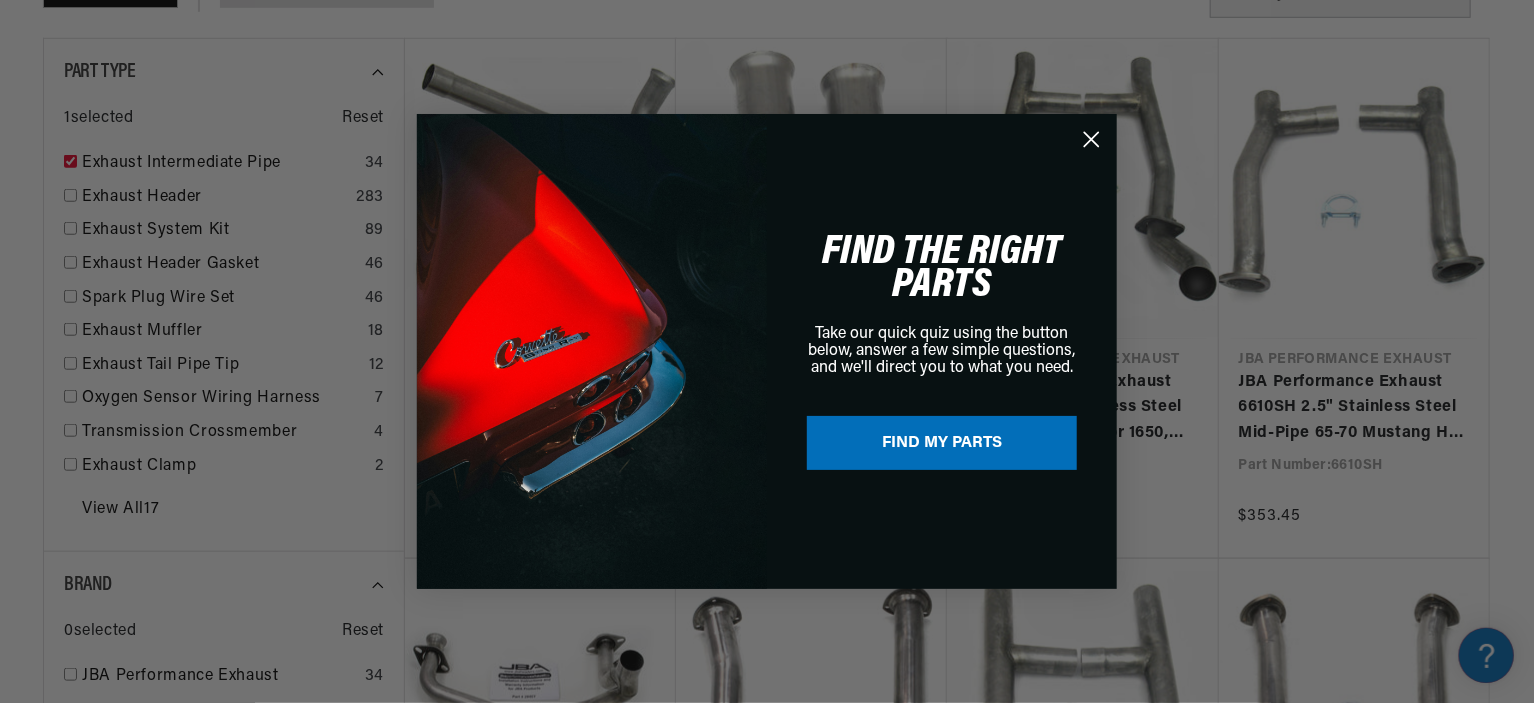 click 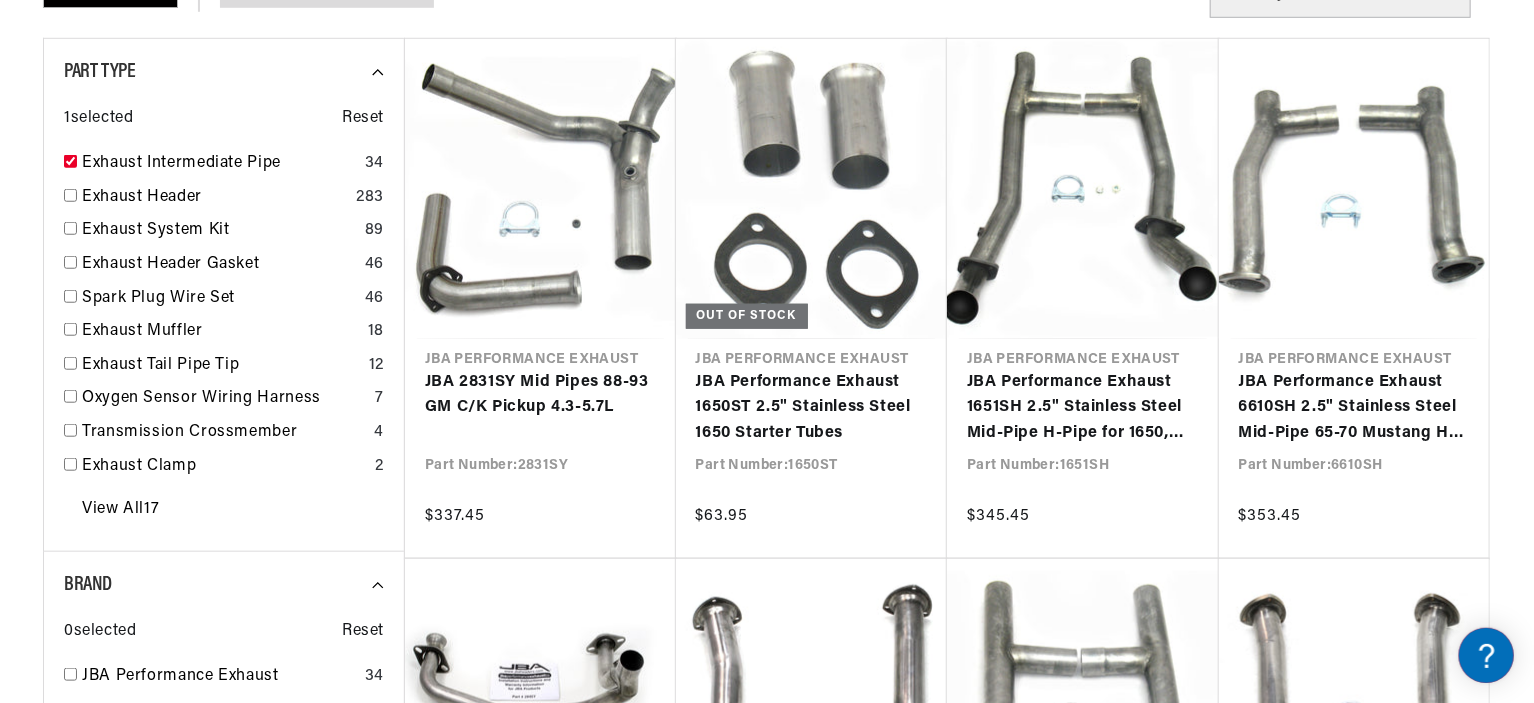 scroll, scrollTop: 0, scrollLeft: 2362, axis: horizontal 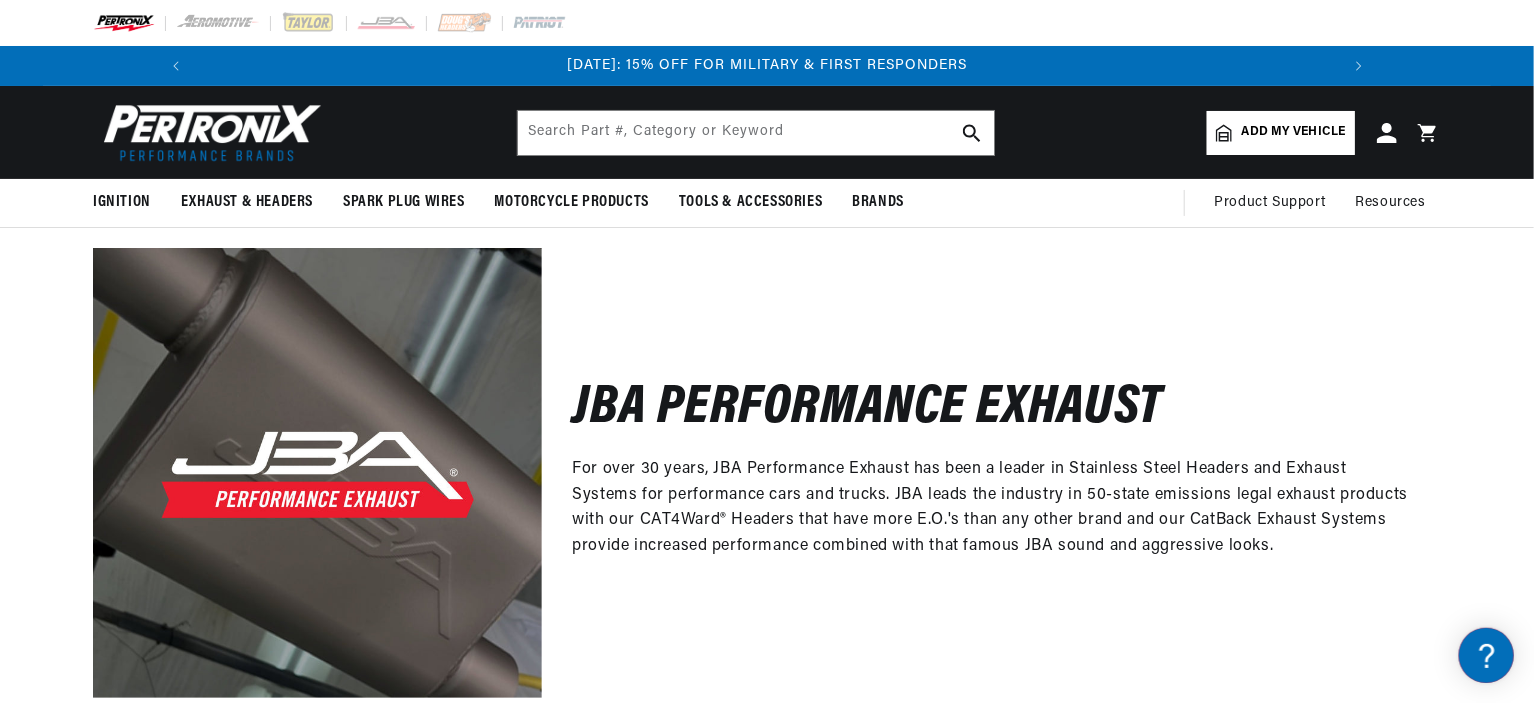 click on "Add my vehicle" at bounding box center [1281, 133] 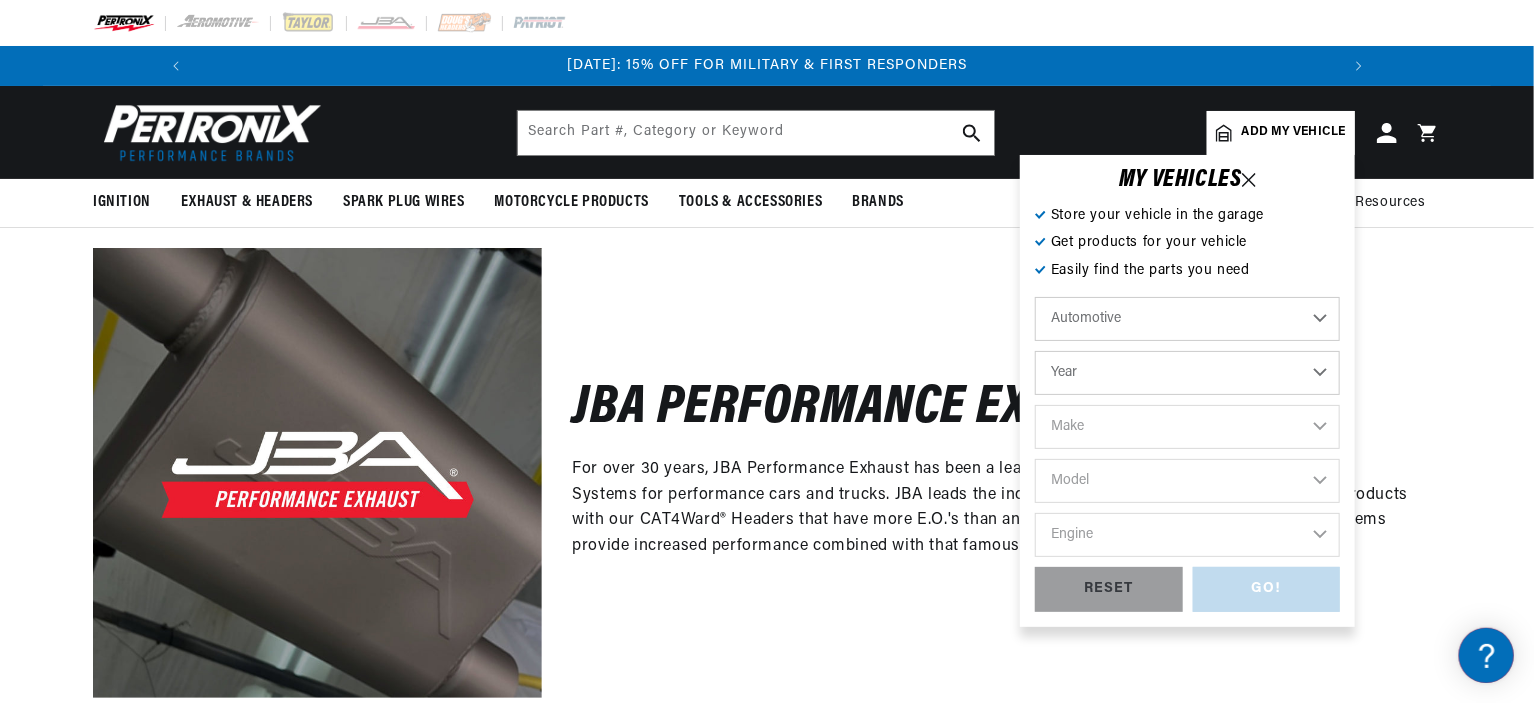 click on "Year
2022
2021
2020
2019
2018
2017
2016
2015
2014
2013
2012
2011
2010
2009
2008
2007
2006
2005
2004
2003
2002
2001
2000
1999
1998
1997
1996
1995
1994
1993
1992
1991
1990
1989
1988
1987
1986 1985" at bounding box center (1187, 373) 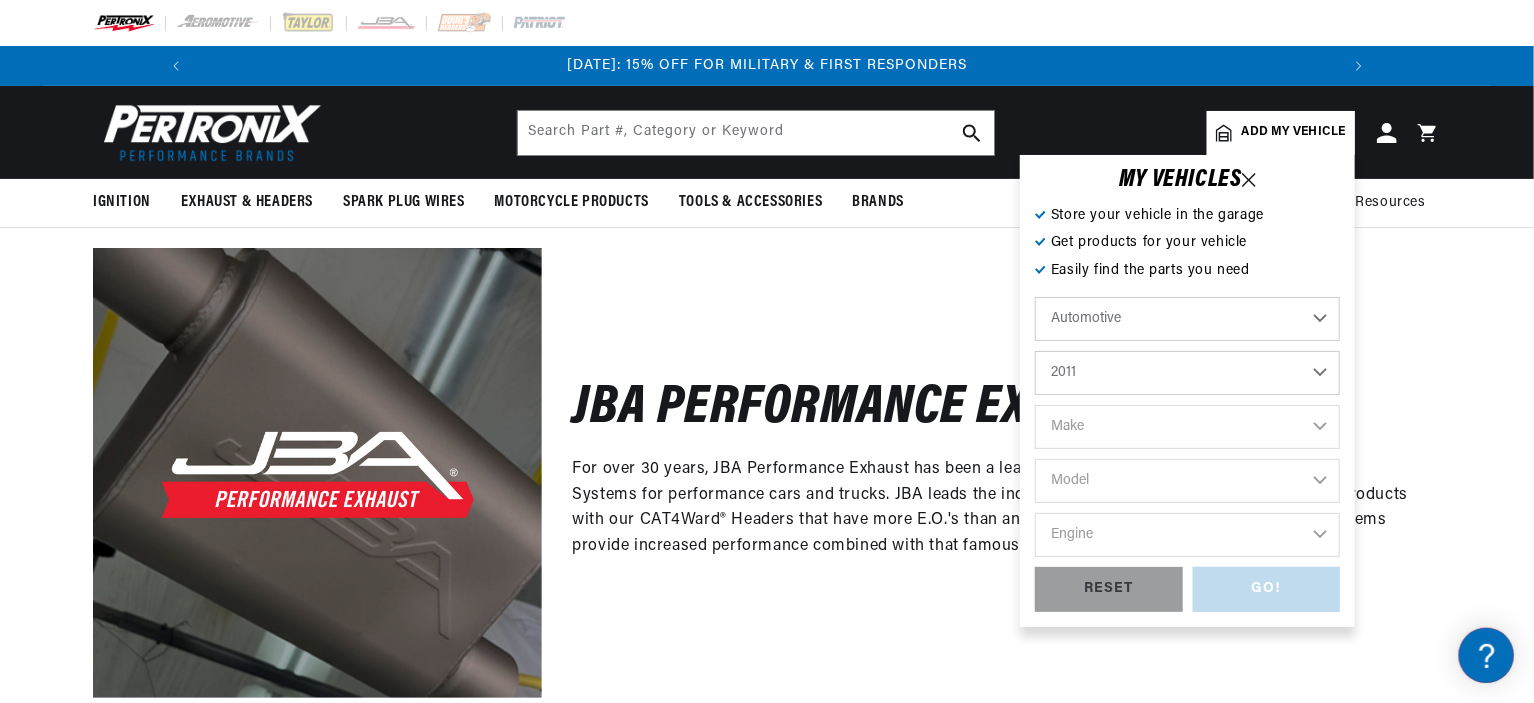 click on "Year
2022
2021
2020
2019
2018
2017
2016
2015
2014
2013
2012
2011
2010
2009
2008
2007
2006
2005
2004
2003
2002
2001
2000
1999
1998
1997
1996
1995
1994
1993
1992
1991
1990
1989
1988
1987
1986 1985" at bounding box center (1187, 373) 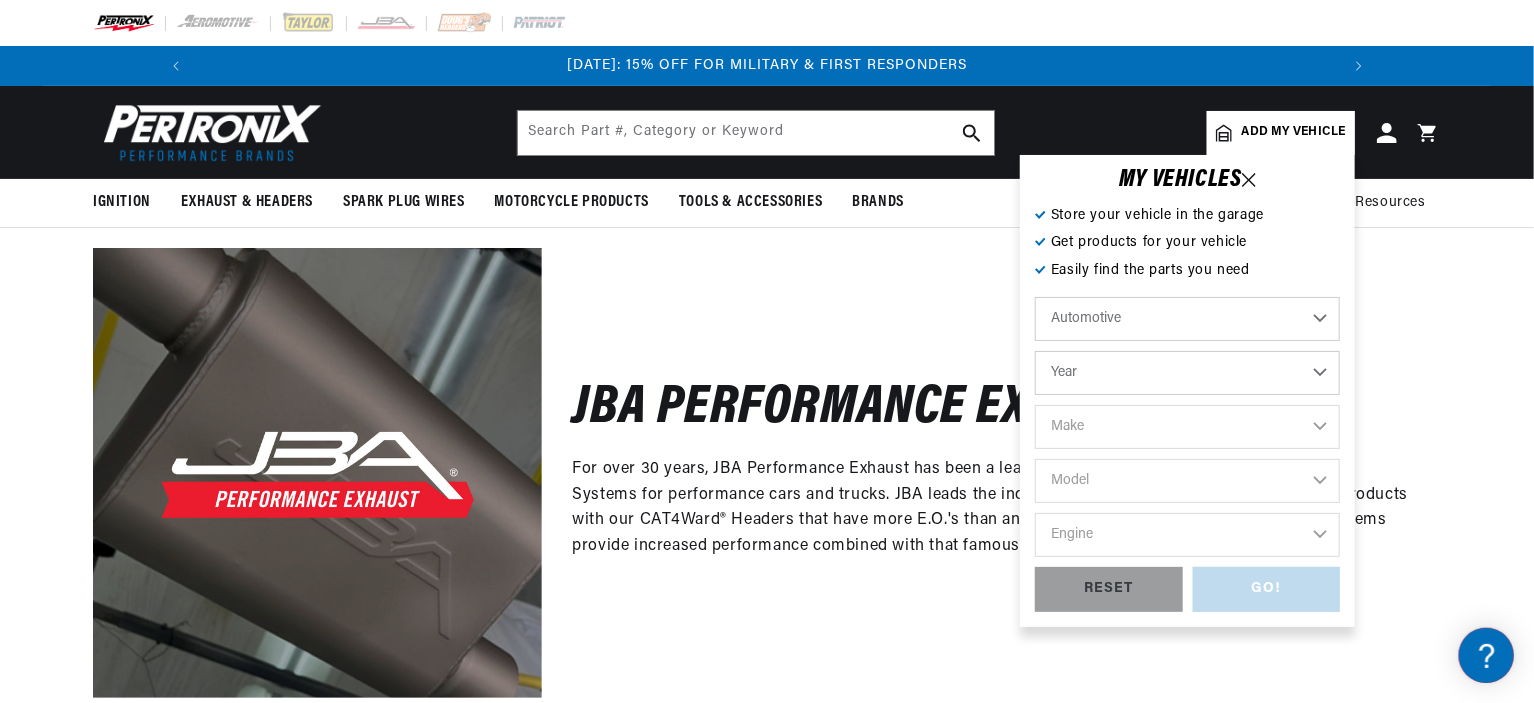 select on "2011" 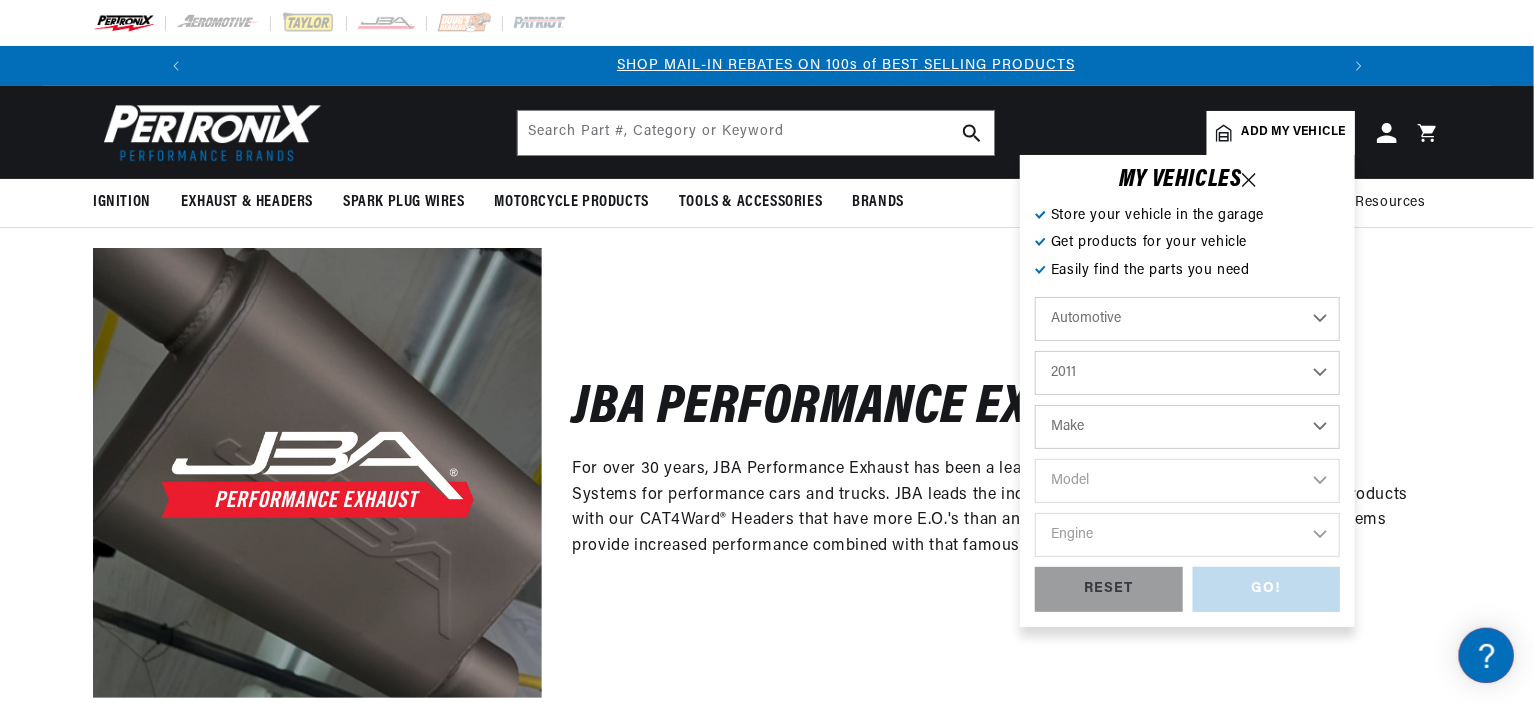 scroll, scrollTop: 0, scrollLeft: 1180, axis: horizontal 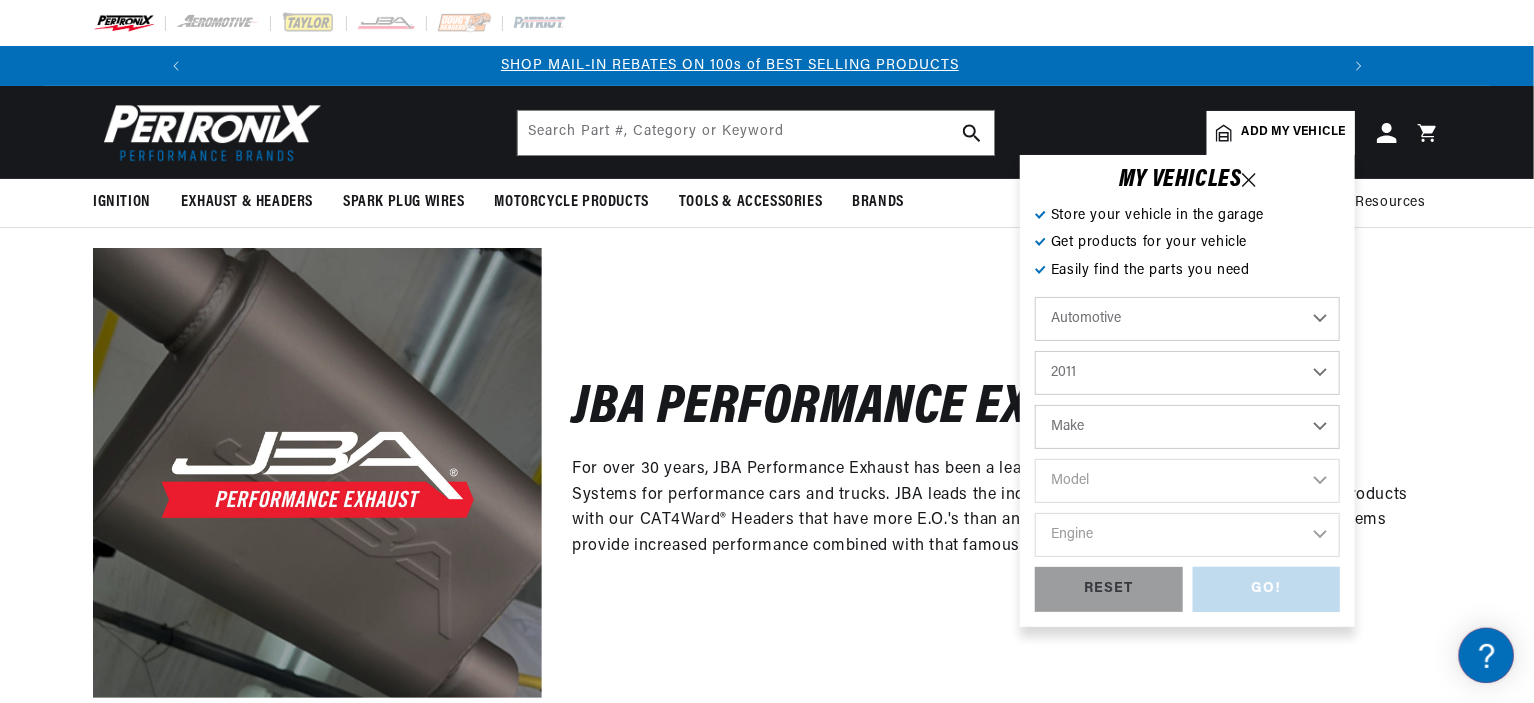 click on "Make
Cadillac
Chevrolet
Chrysler
Dodge
Ford
GMC
INFINITI
Jeep
Lincoln
Mercury
Nissan
Ram
Toyota" at bounding box center (1187, 427) 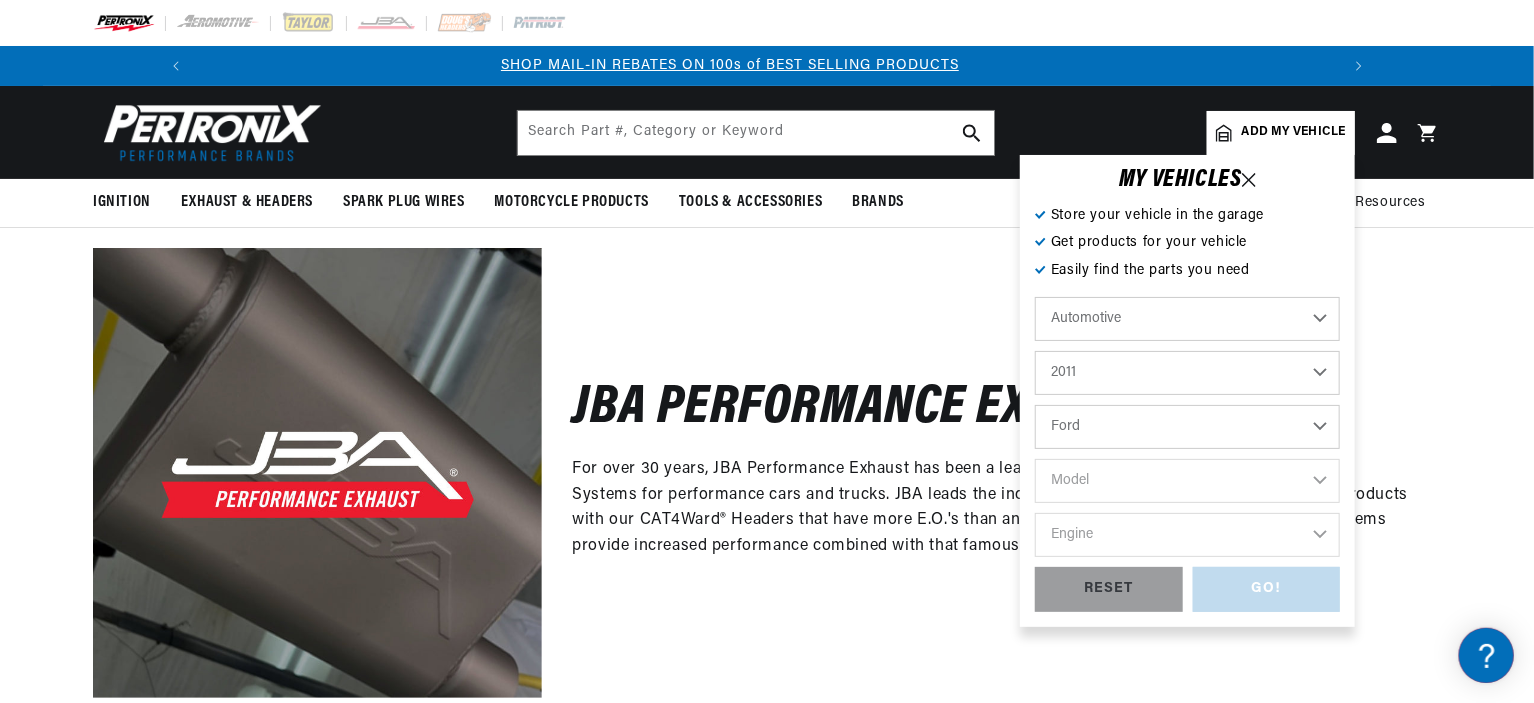 click on "Make
Cadillac
Chevrolet
Chrysler
Dodge
Ford
GMC
INFINITI
Jeep
Lincoln
Mercury
Nissan
Ram
Toyota" at bounding box center [1187, 427] 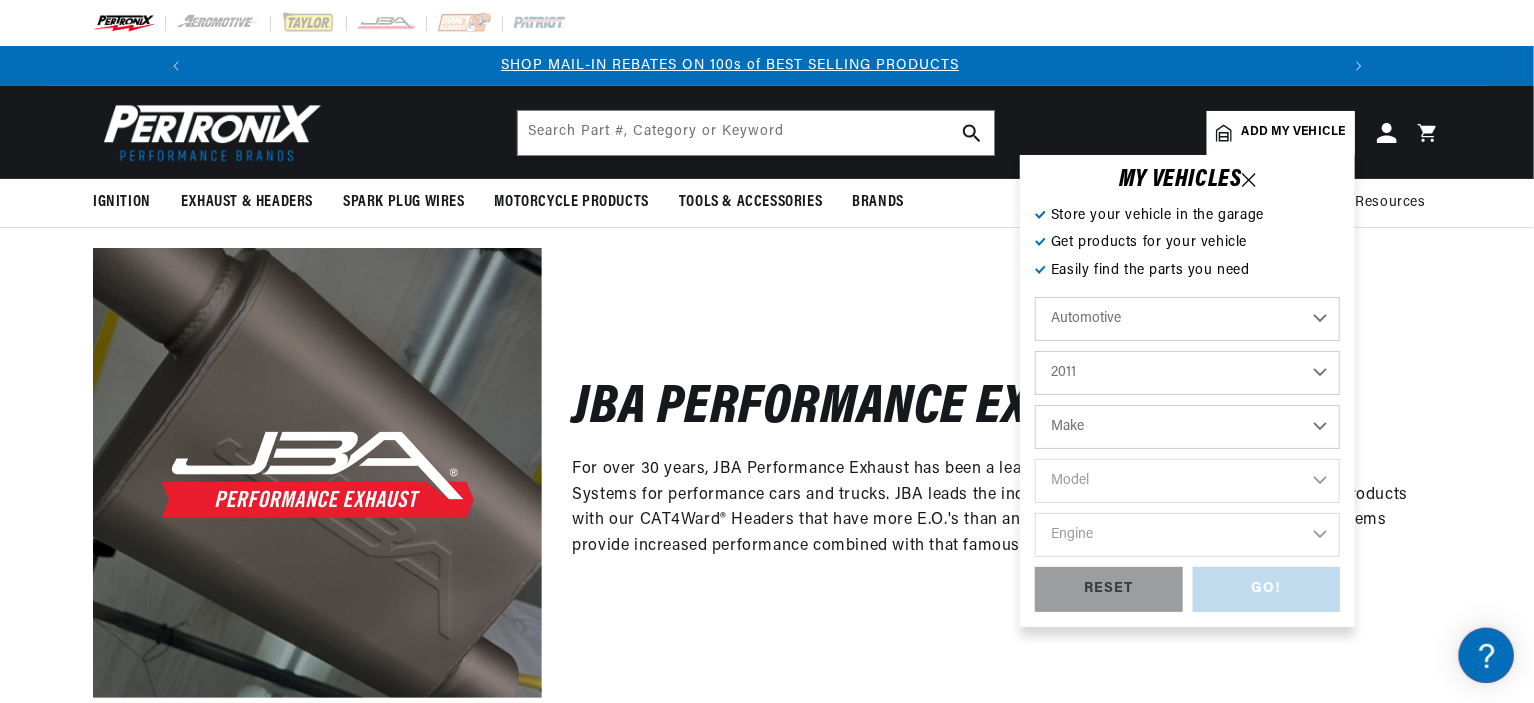 select on "Ford" 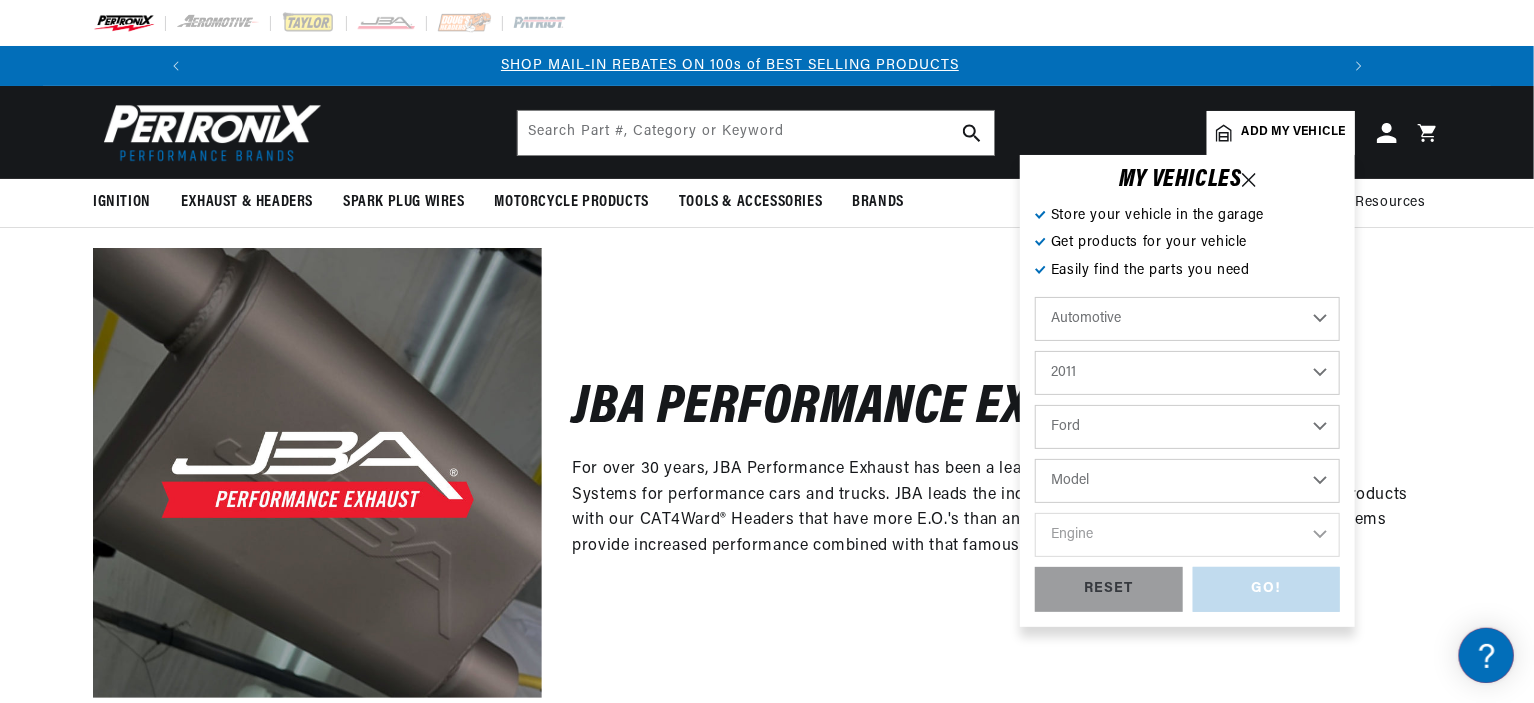 click on "Model
Crown Victoria
E-150
E-250
F-150
F-250 Super Duty
F-350 Super Duty
Fiesta
Flex
Mustang
Ranger
Taurus" at bounding box center (1187, 481) 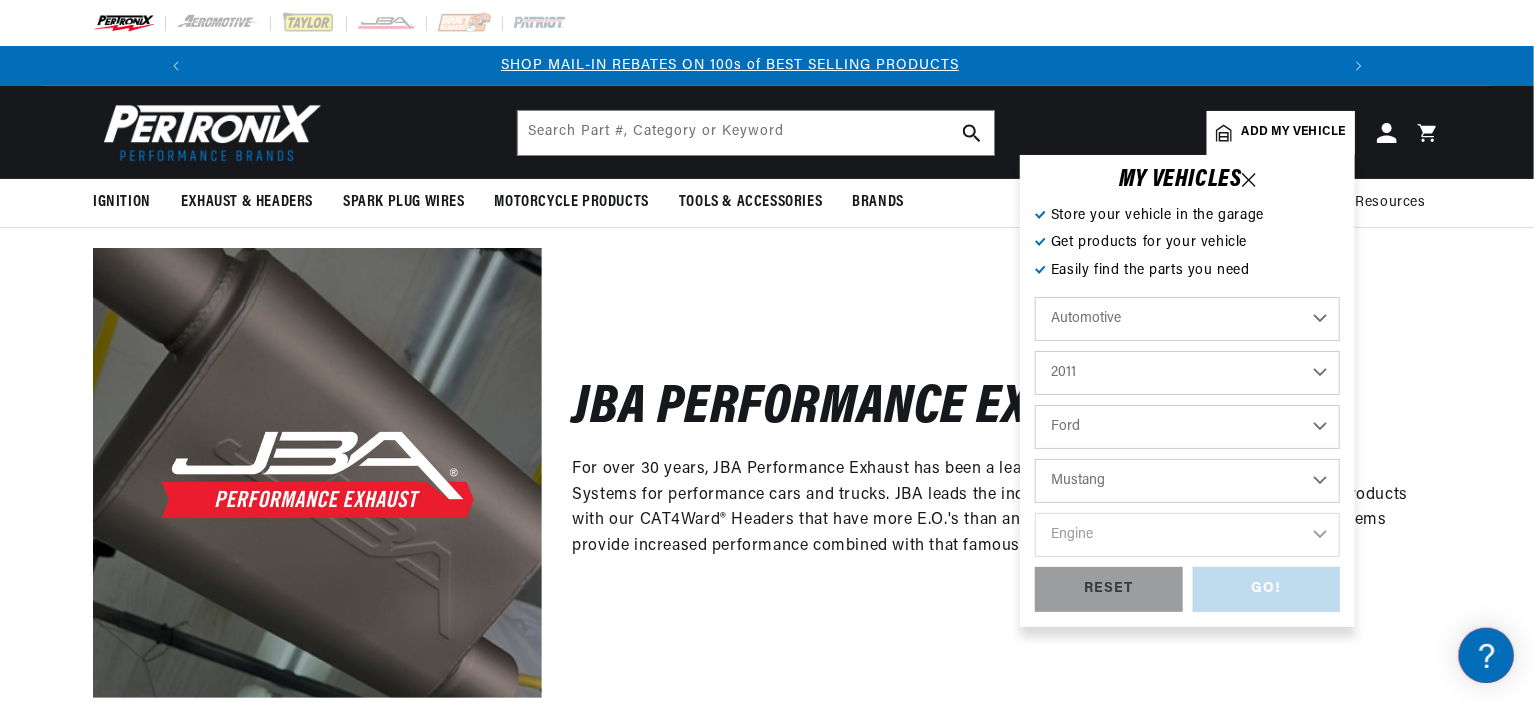 click on "Model
Crown Victoria
E-150
E-250
F-150
F-250 Super Duty
F-350 Super Duty
Fiesta
Flex
Mustang
Ranger
Taurus" at bounding box center [1187, 481] 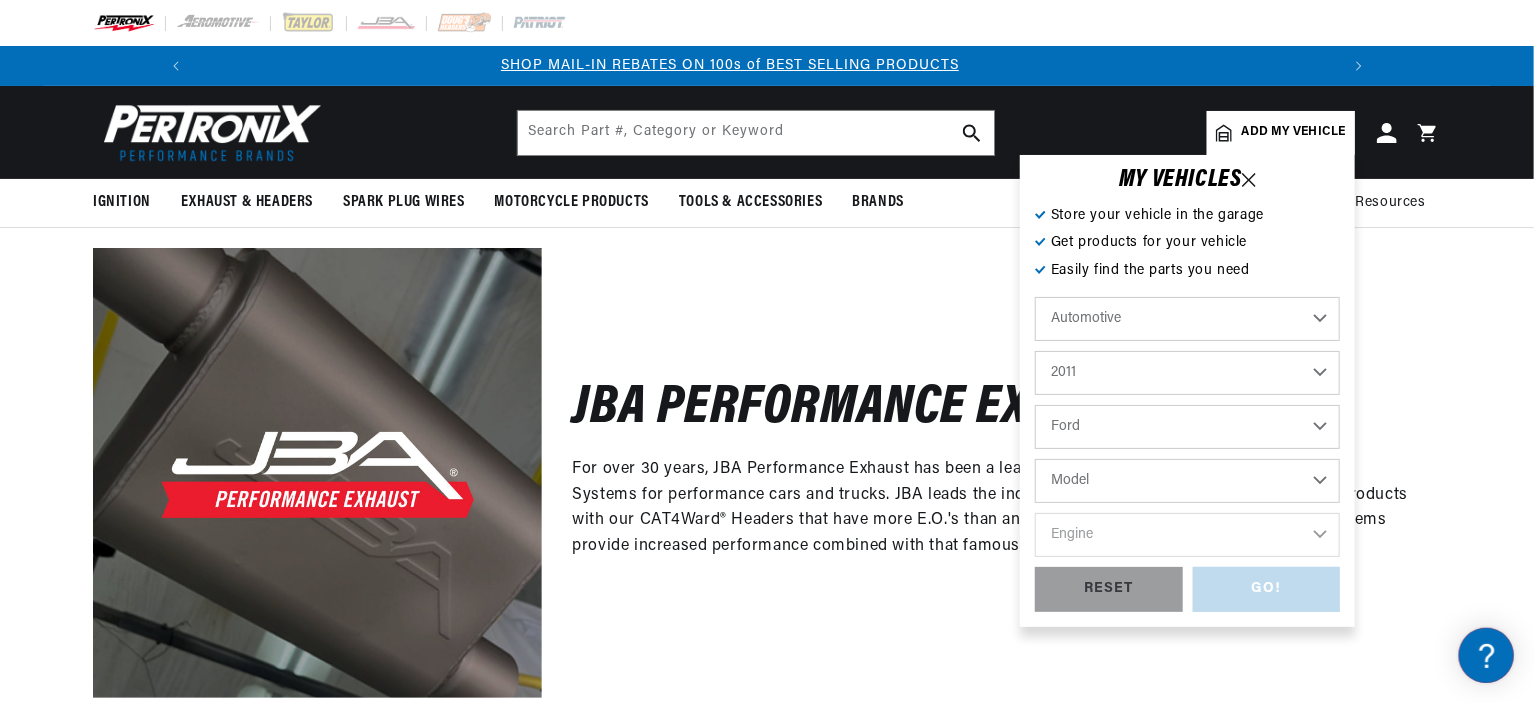 select on "Mustang" 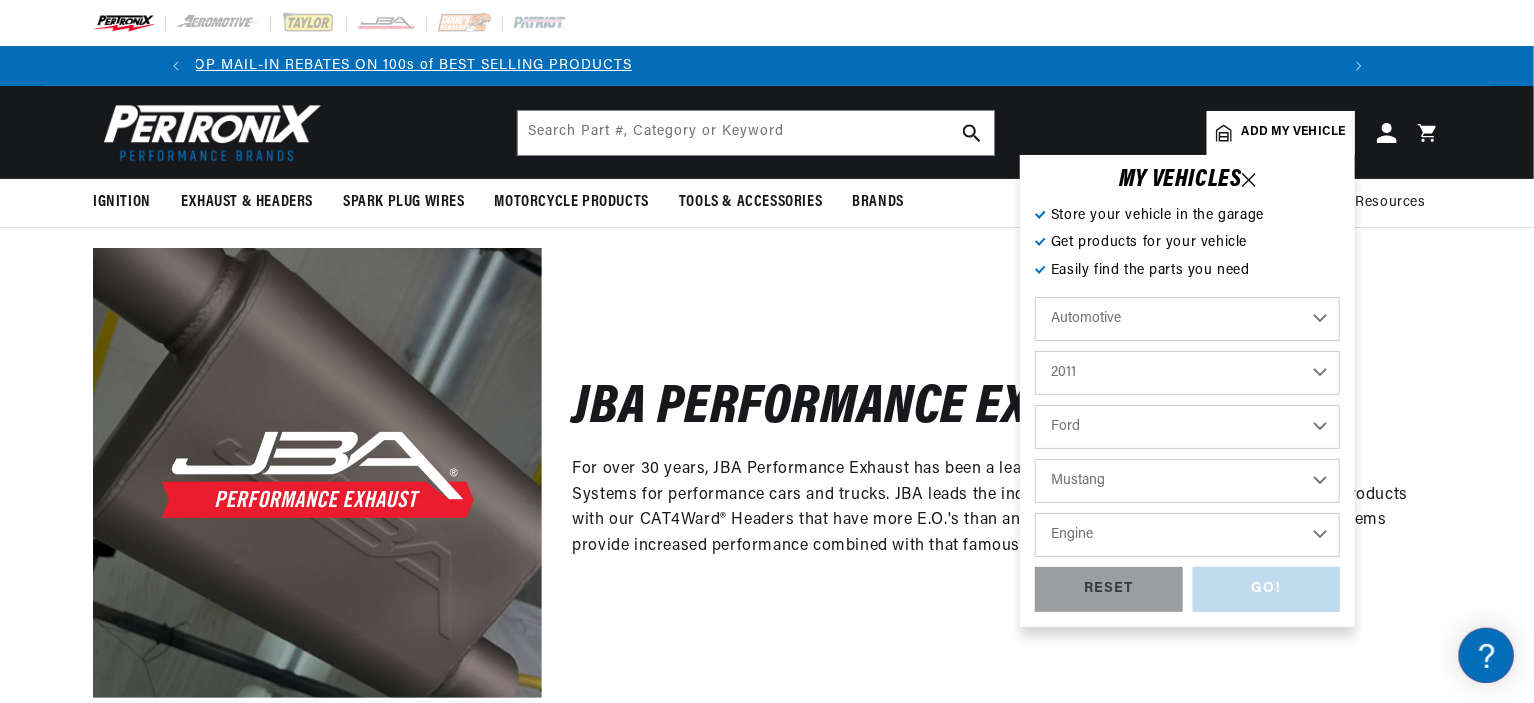 click on "Engine
3.7L
5.0L
5.4L" at bounding box center [1187, 535] 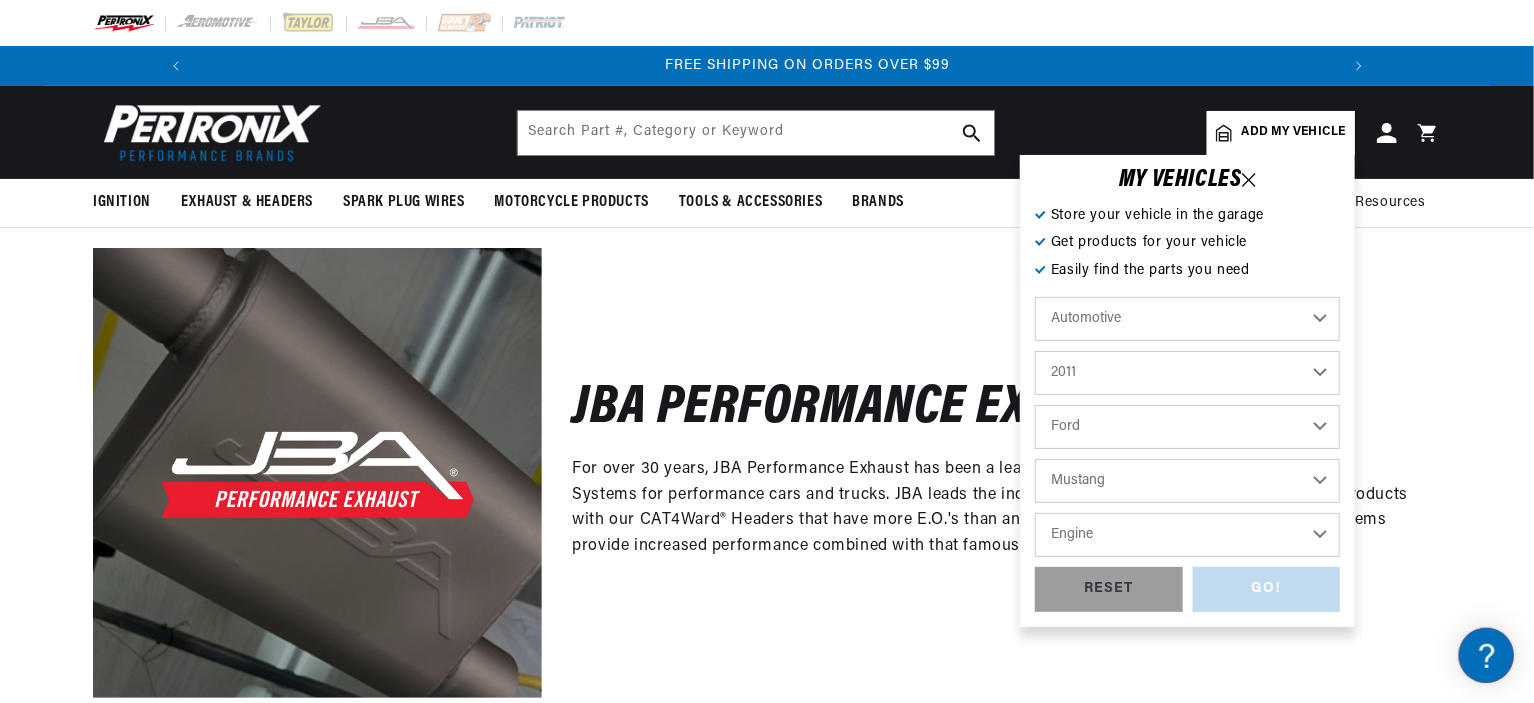 scroll, scrollTop: 0, scrollLeft: 2362, axis: horizontal 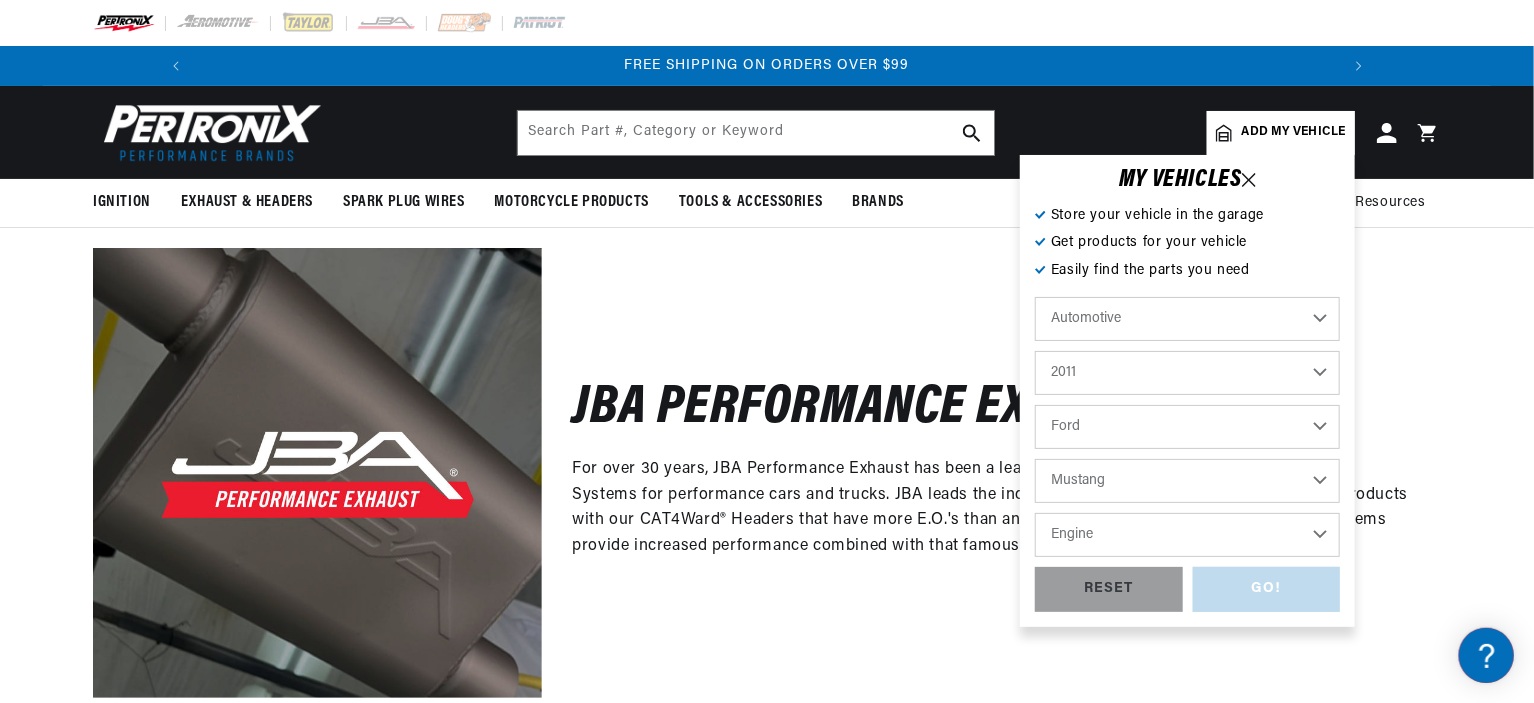 select on "5.0L" 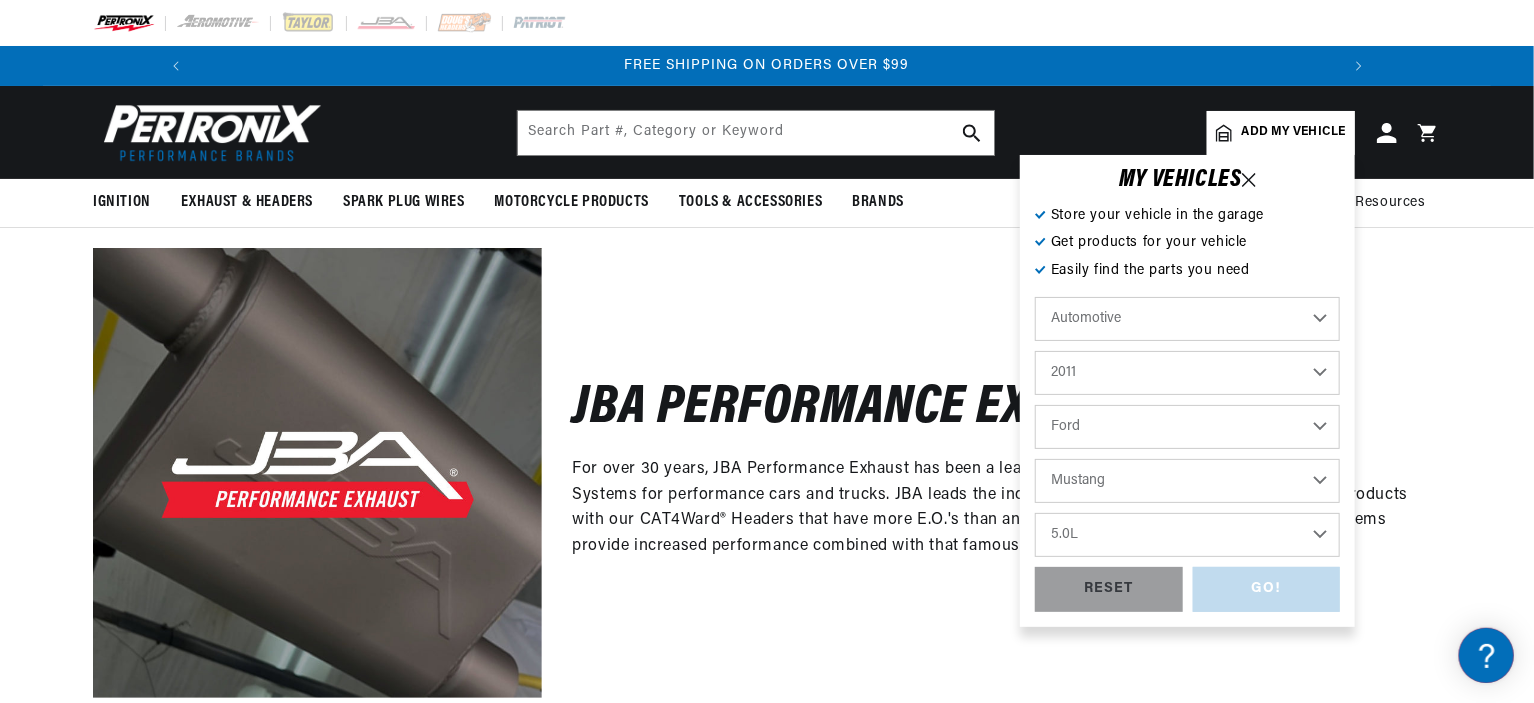 click on "Engine
3.7L
5.0L
5.4L" at bounding box center [1187, 535] 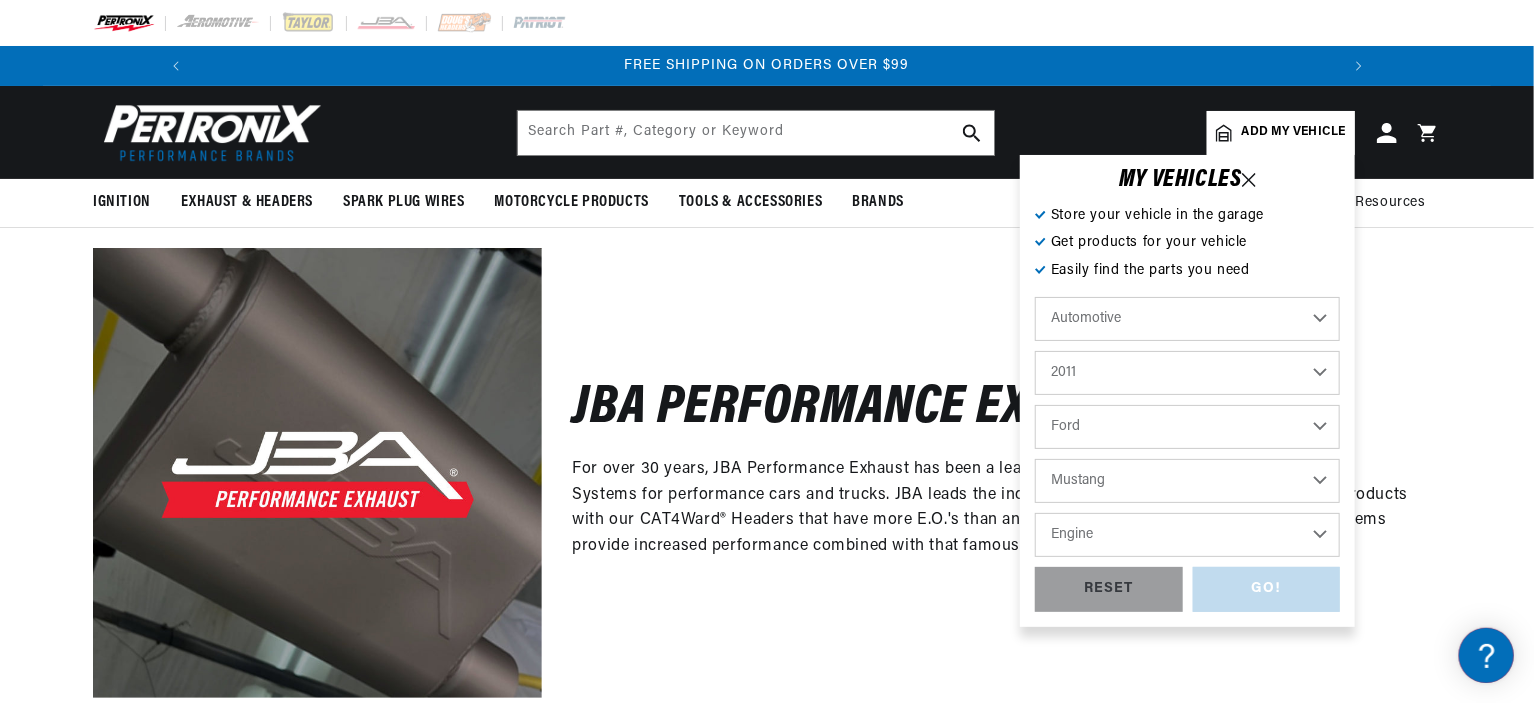 select on "5.0L" 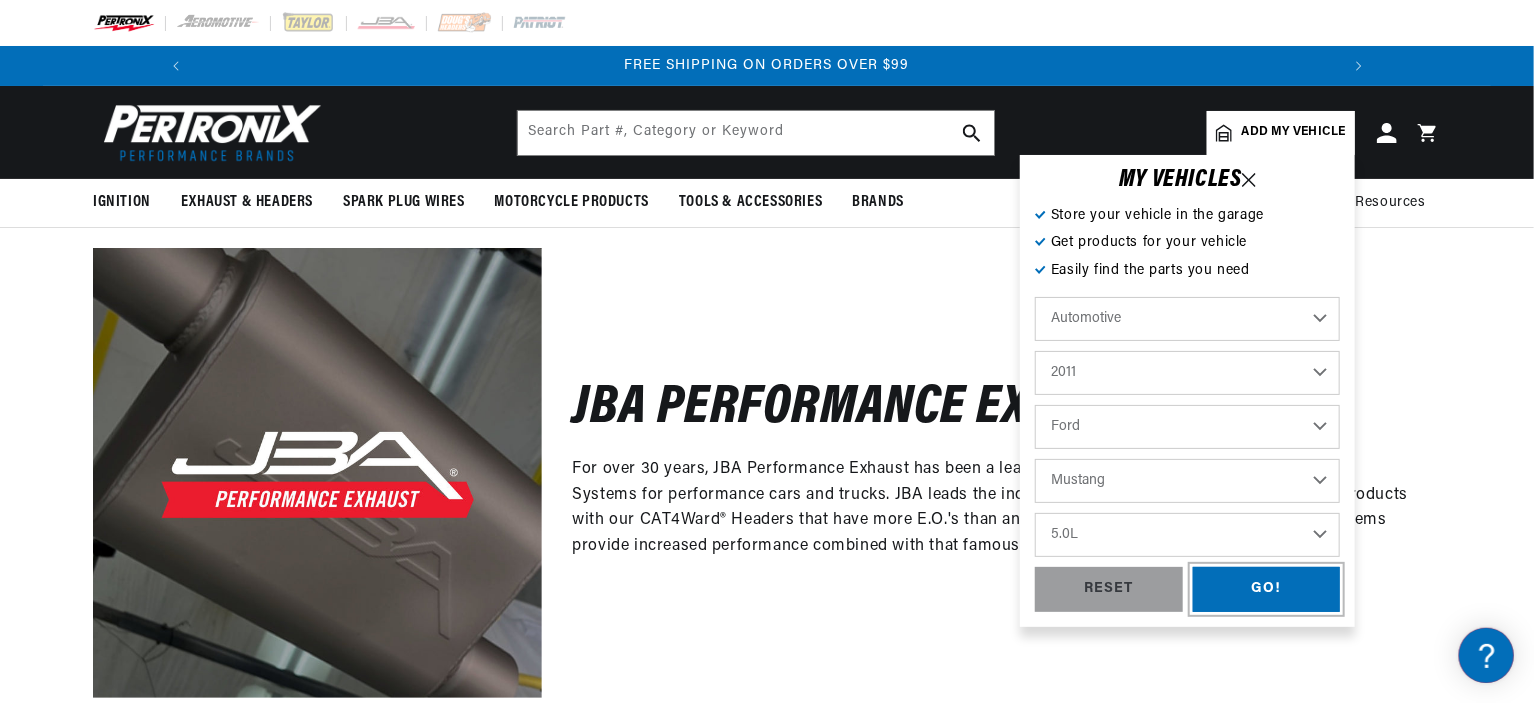 click on "GO!" at bounding box center [1267, 589] 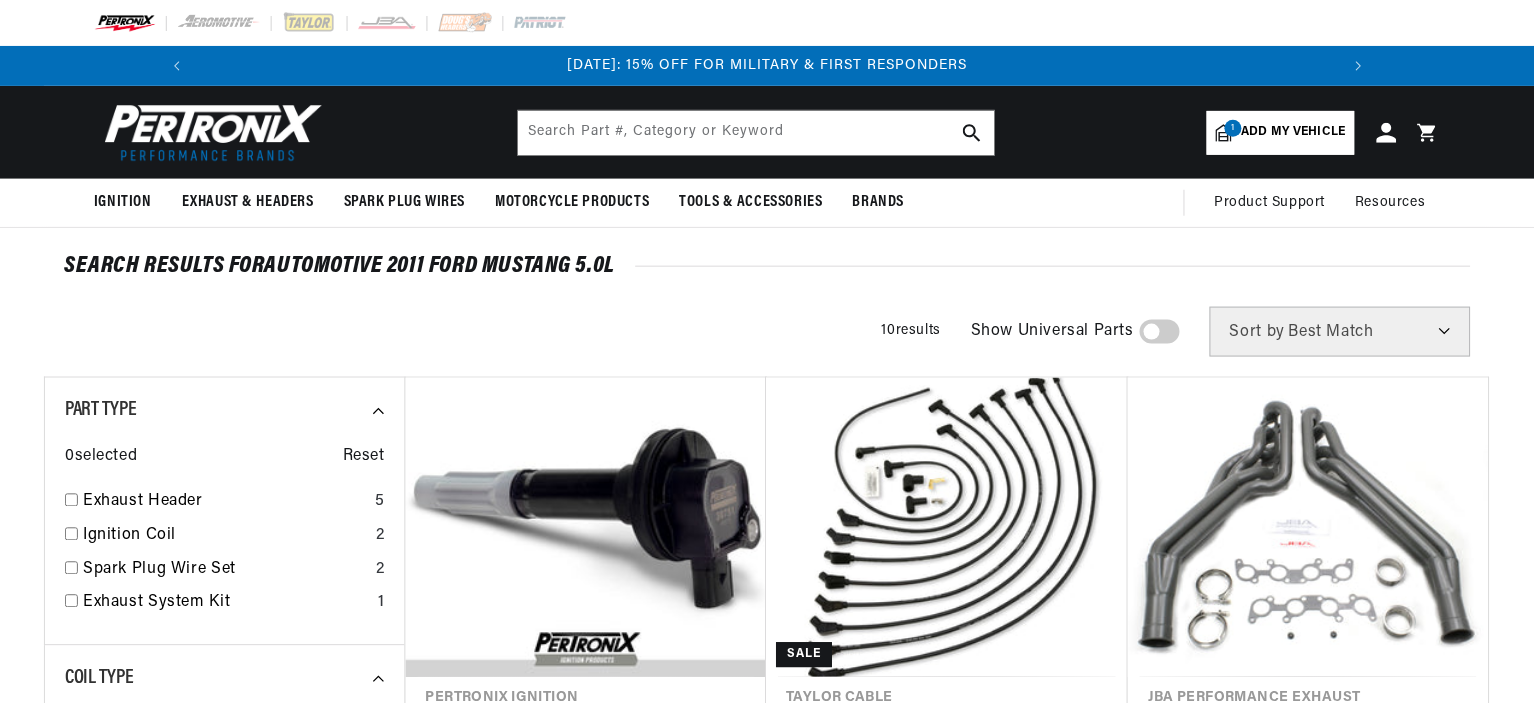 scroll, scrollTop: 0, scrollLeft: 0, axis: both 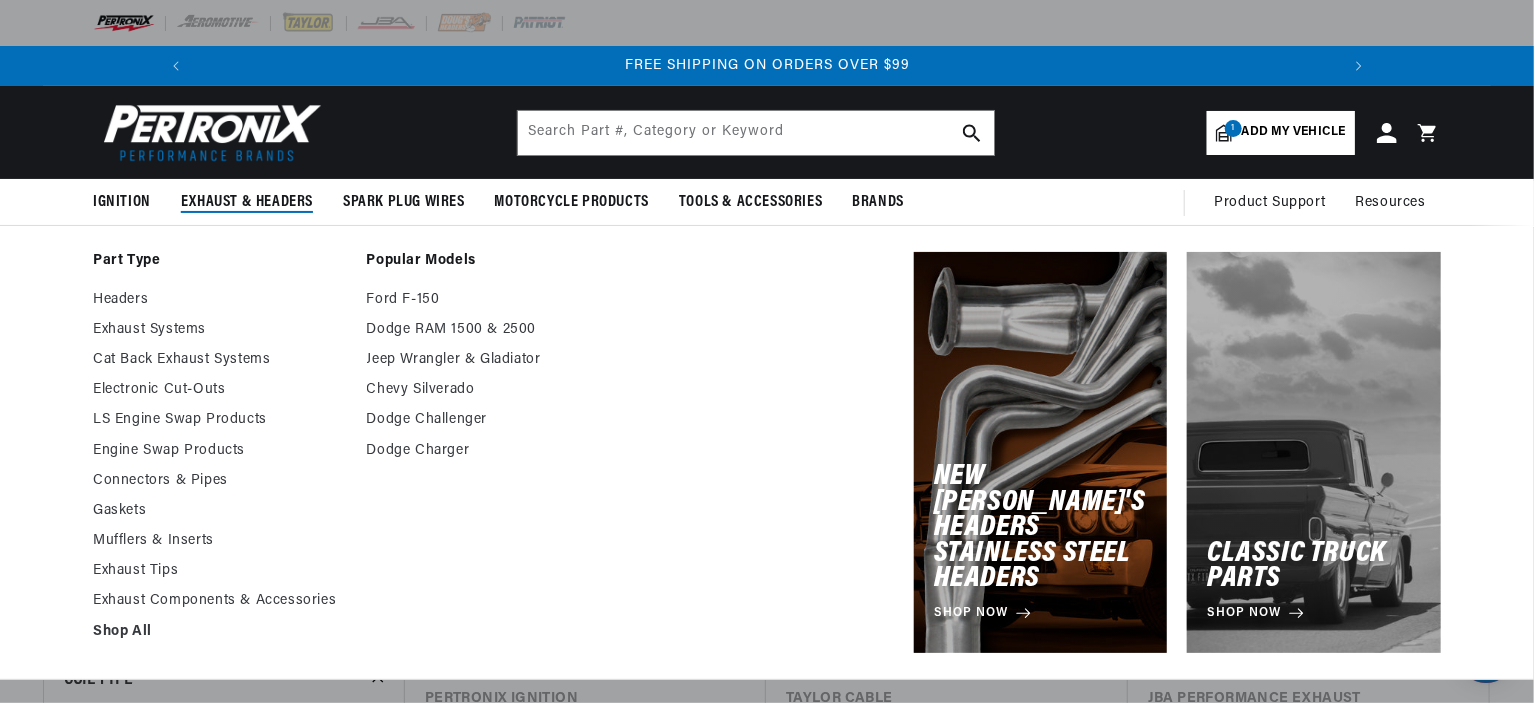click on "Exhaust & Headers" at bounding box center (247, 202) 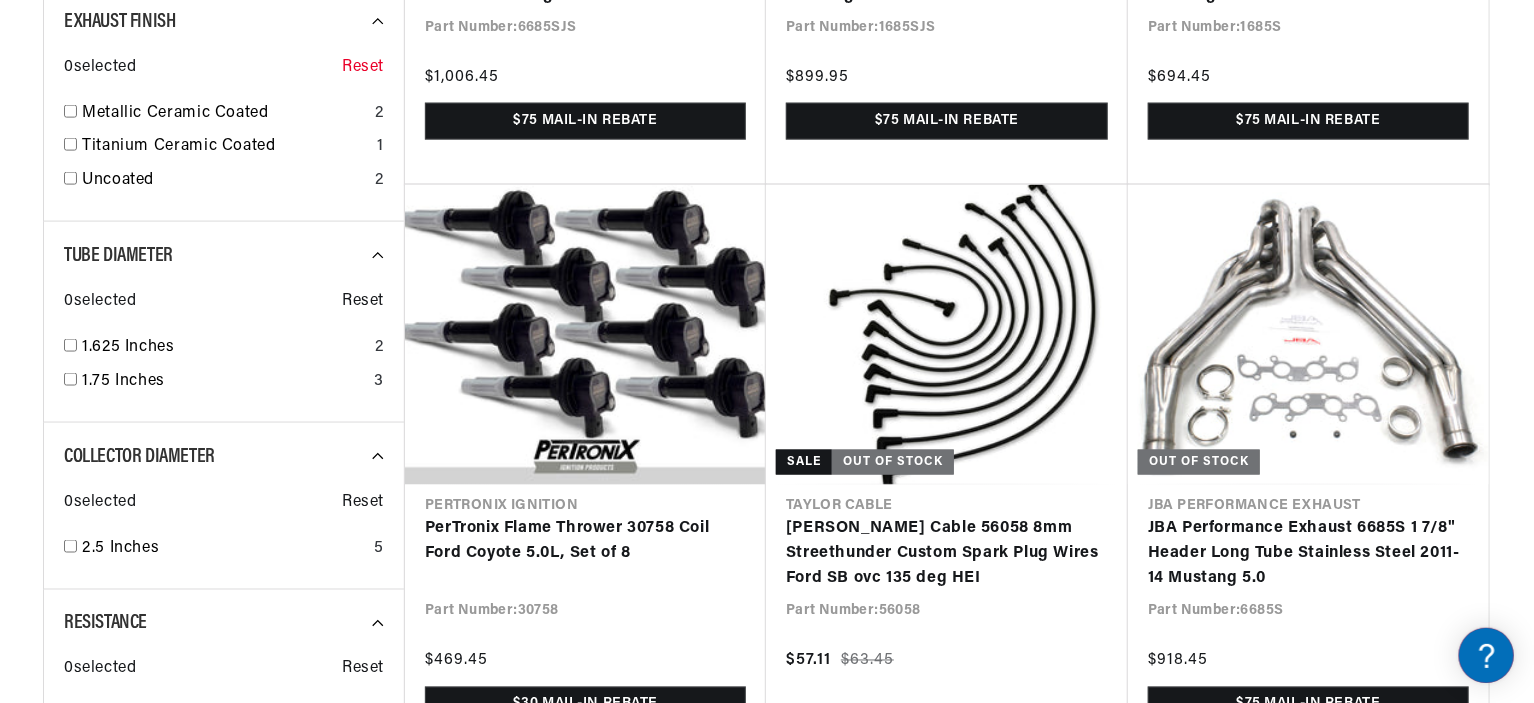 scroll, scrollTop: 0, scrollLeft: 2362, axis: horizontal 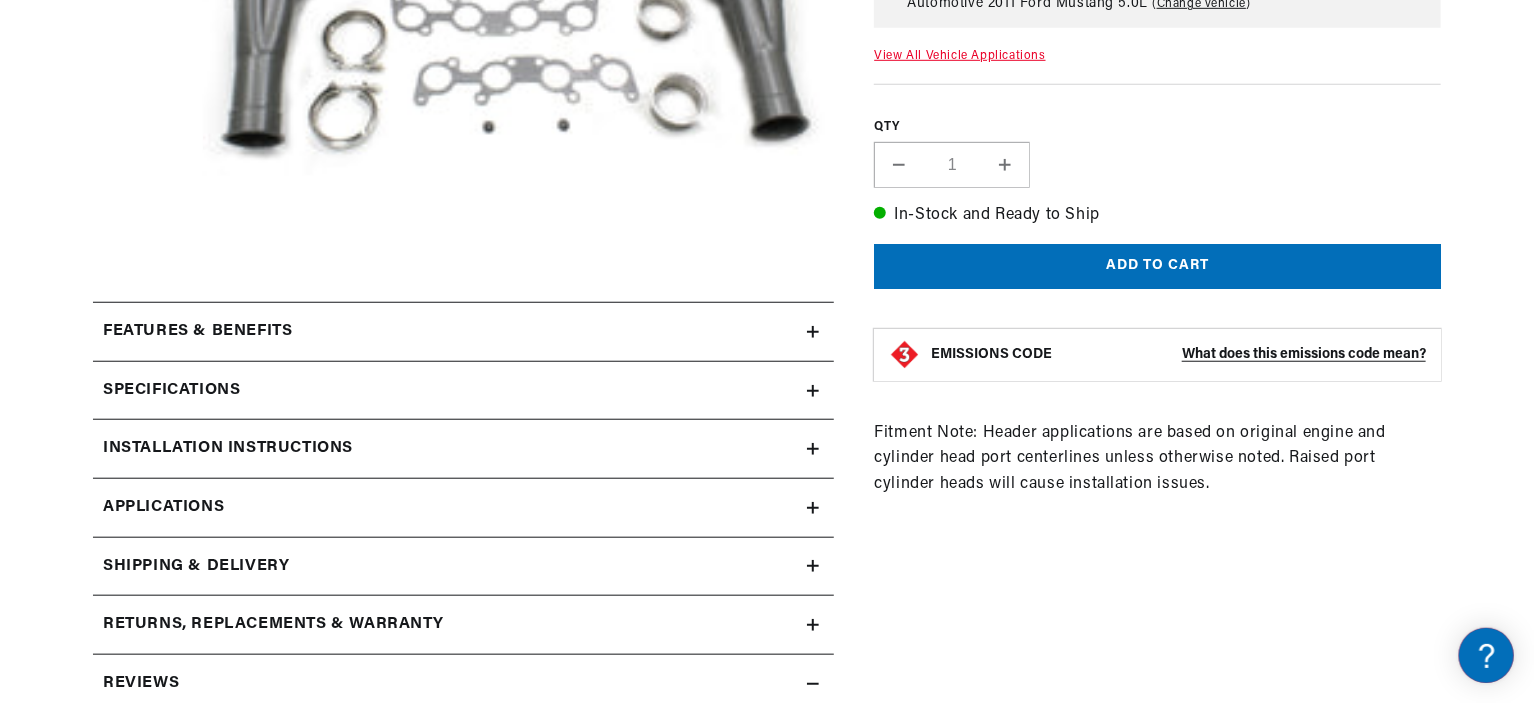 click 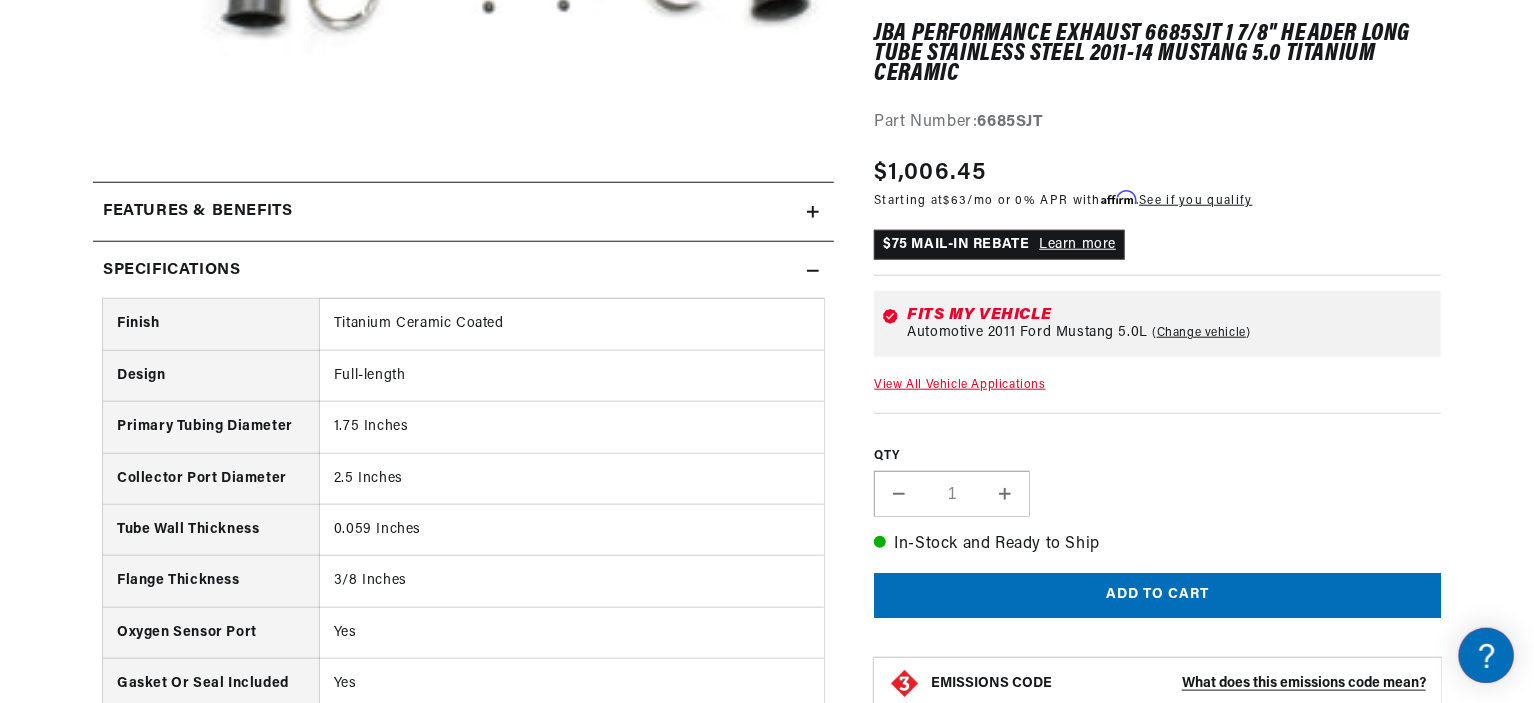 scroll, scrollTop: 840, scrollLeft: 0, axis: vertical 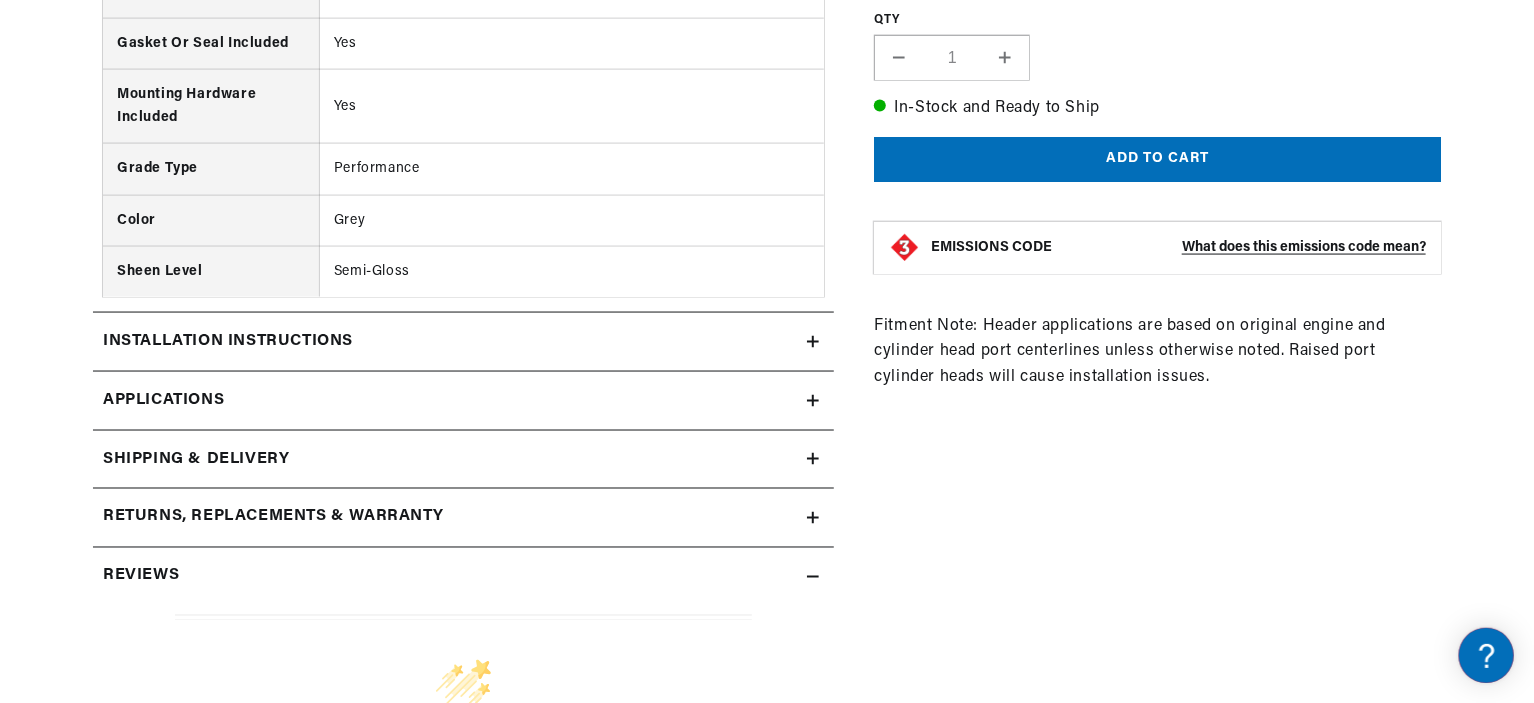 click on "Installation instructions" at bounding box center (463, -428) 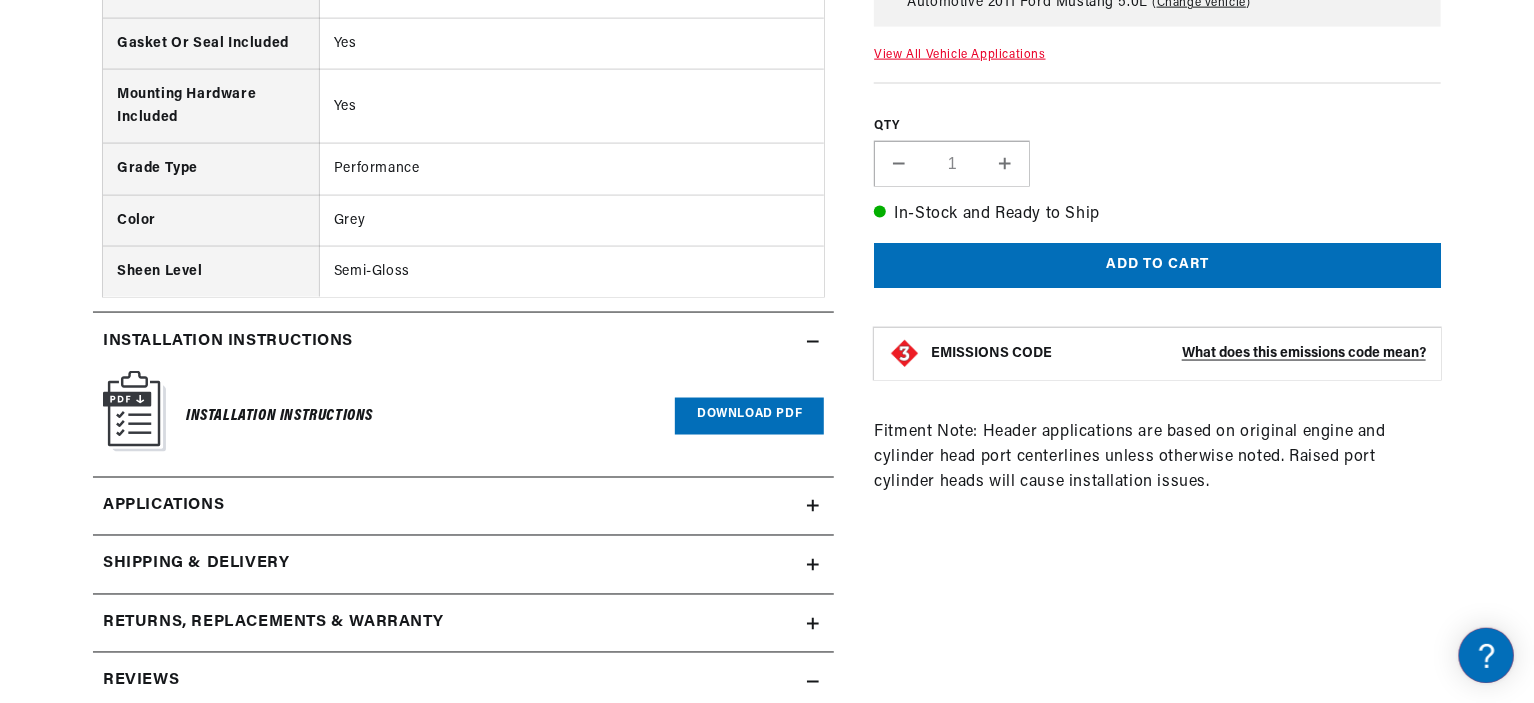click on "Download PDF" at bounding box center (749, 416) 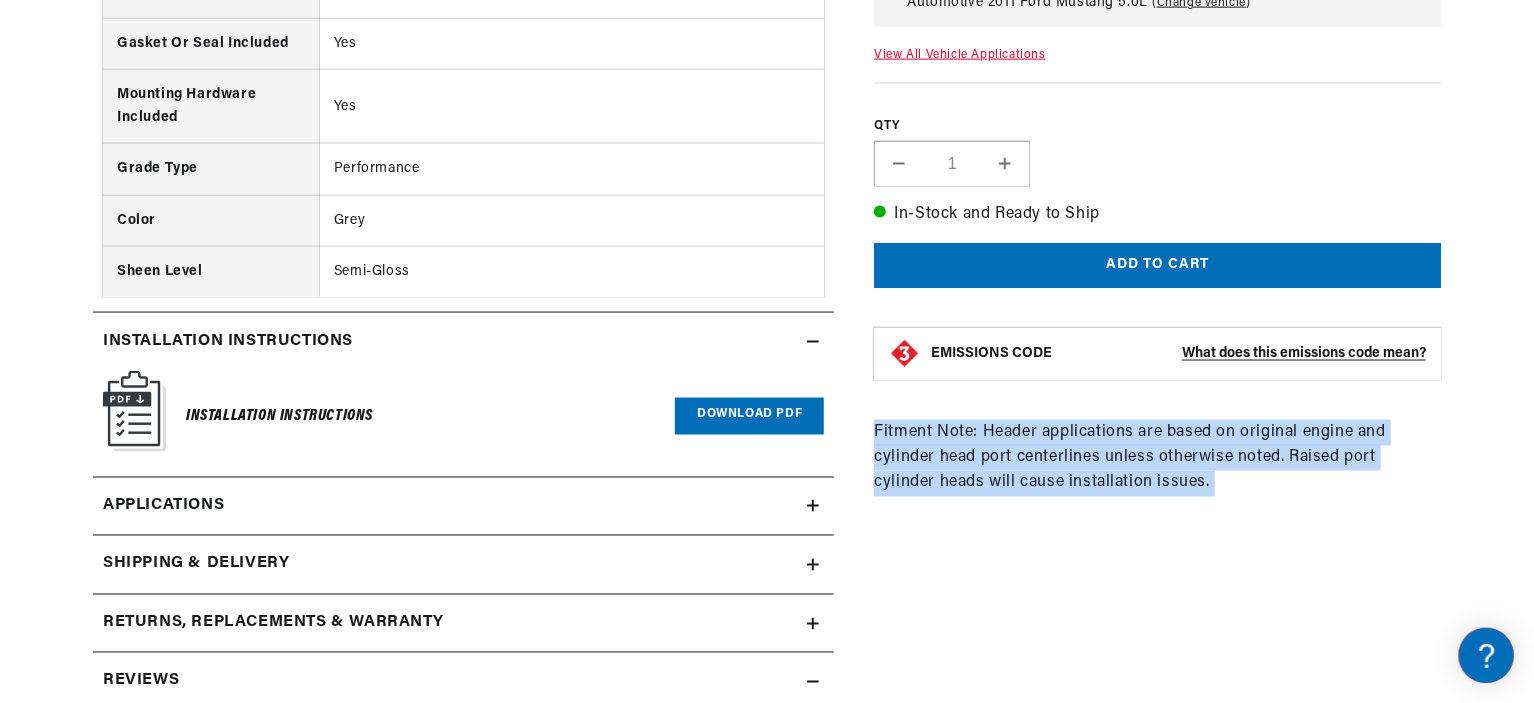 click on "JBA Performance Exhaust 6685SJT 1 7/8" Header Long Tube Stainless Steel 2011-14 Mustang 5.0 Titanium Ceramic
JBA Performance Exhaust 6685SJT 1 7/8" Header Long Tube Stainless Steel 2011-14 Mustang 5.0 Titanium Ceramic
Part Number:  6685SJT
Skip to product information
Open media 1 in modal" at bounding box center [767, -42] 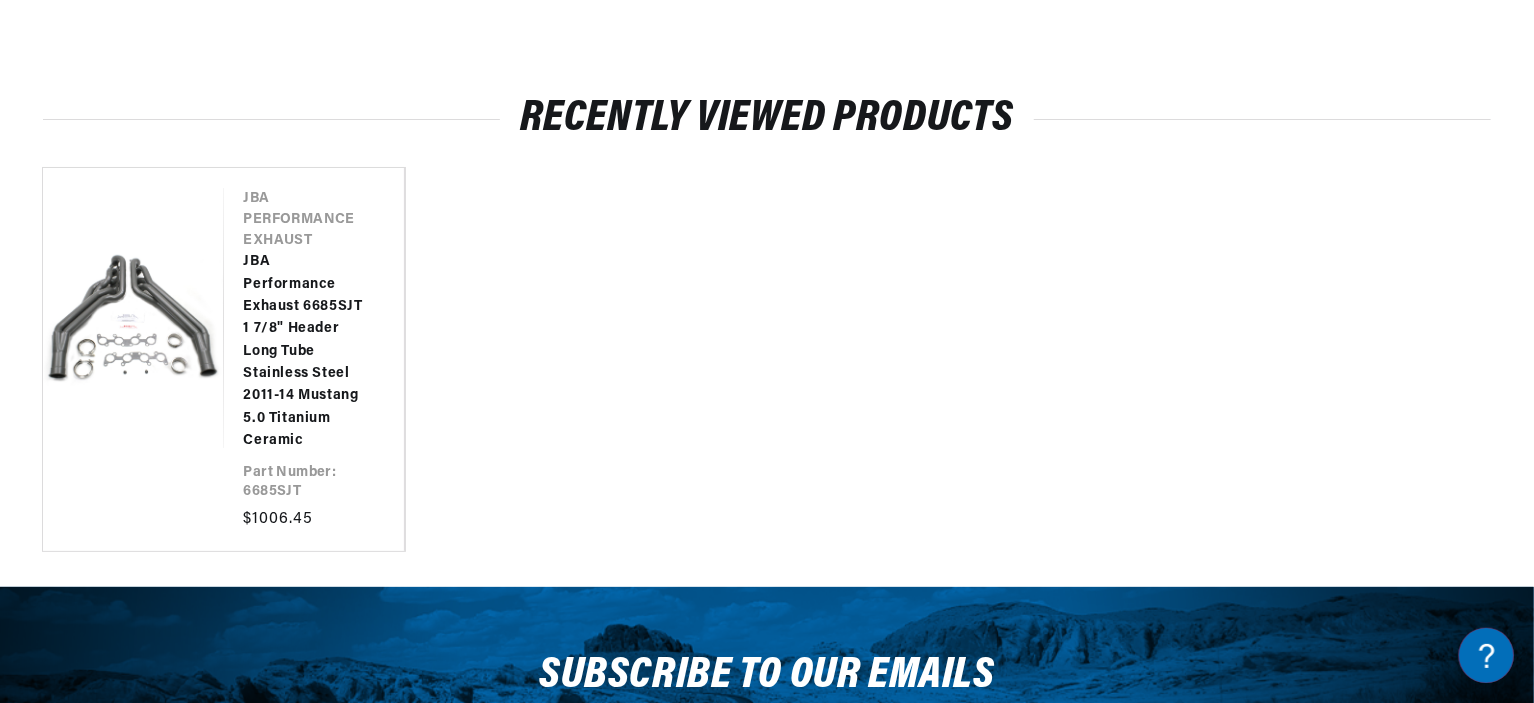 scroll, scrollTop: 3840, scrollLeft: 0, axis: vertical 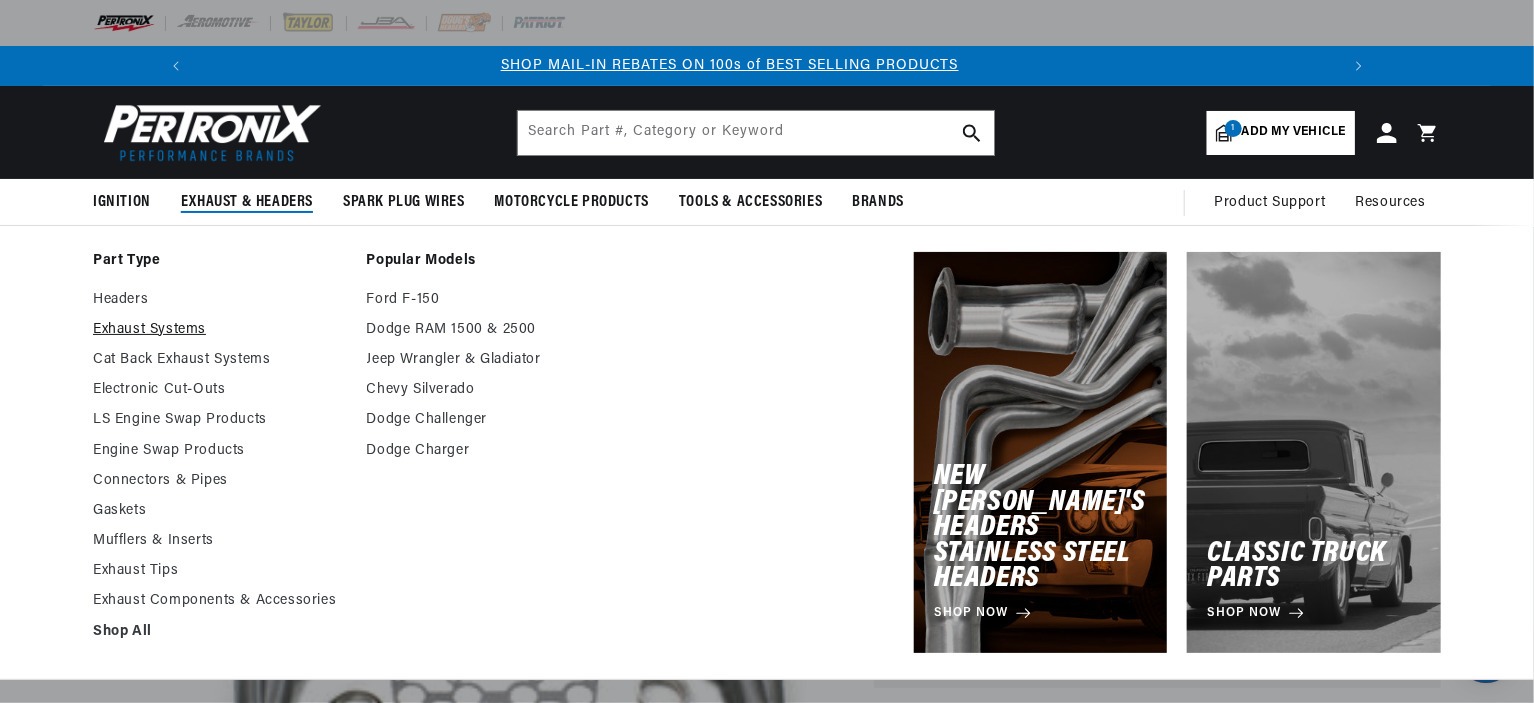 click on "Exhaust Systems" at bounding box center [220, 330] 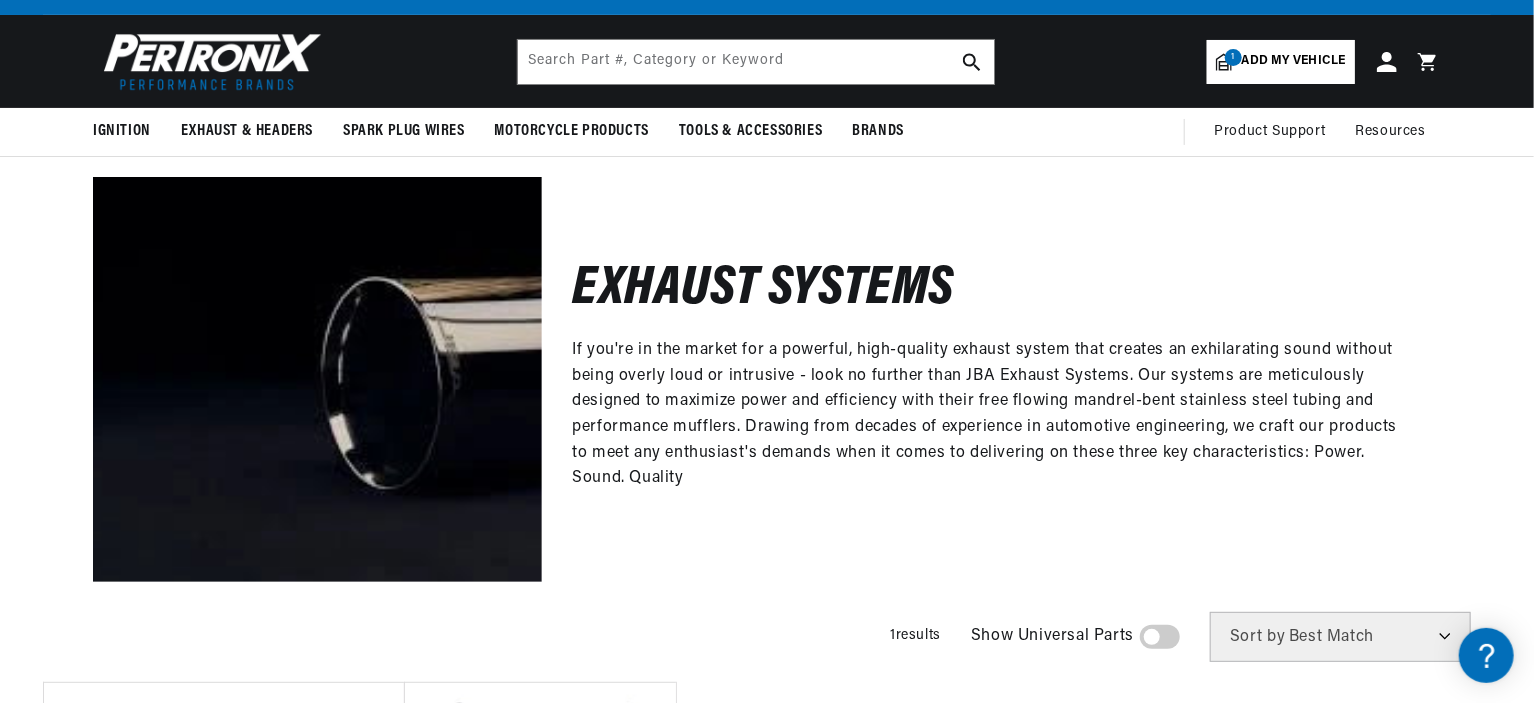 scroll, scrollTop: 80, scrollLeft: 0, axis: vertical 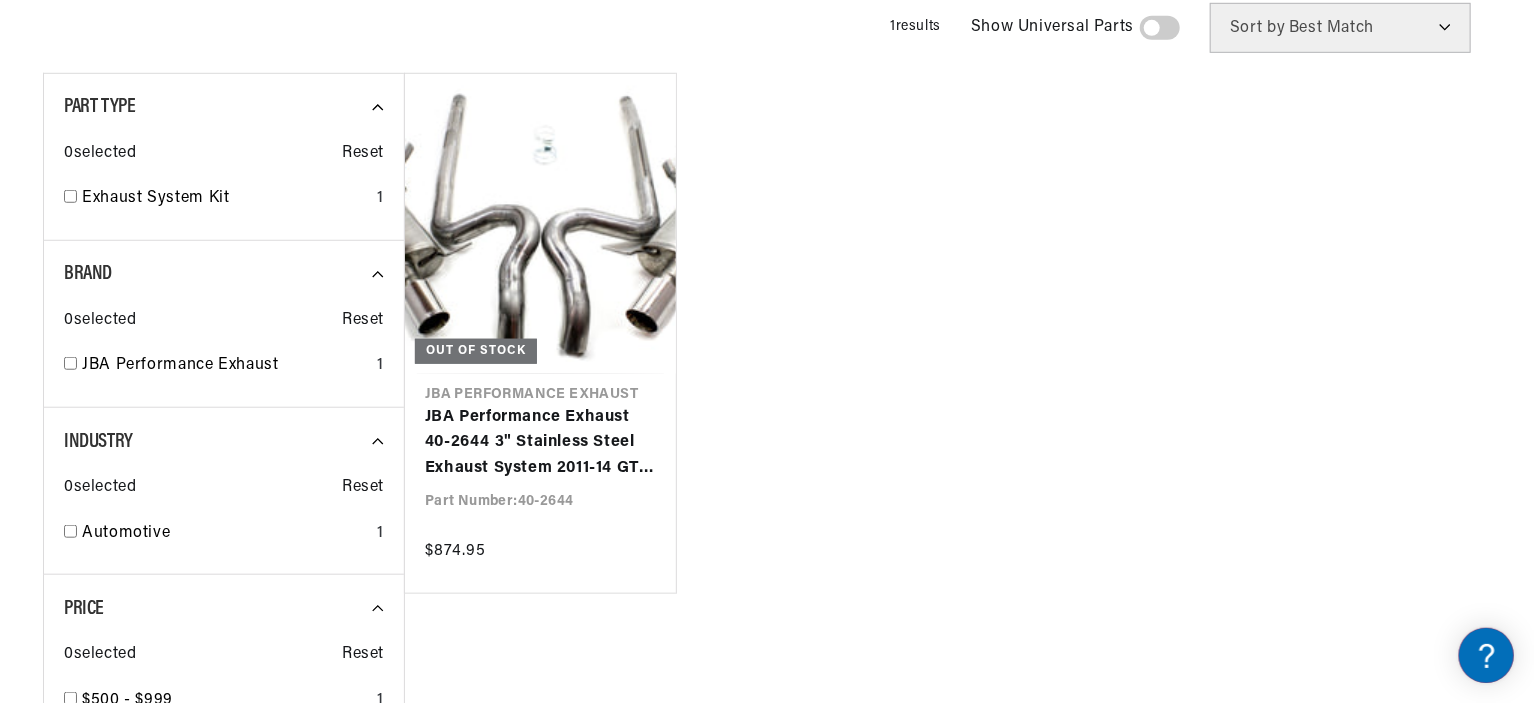 click on "Part Type" at bounding box center (224, 107) 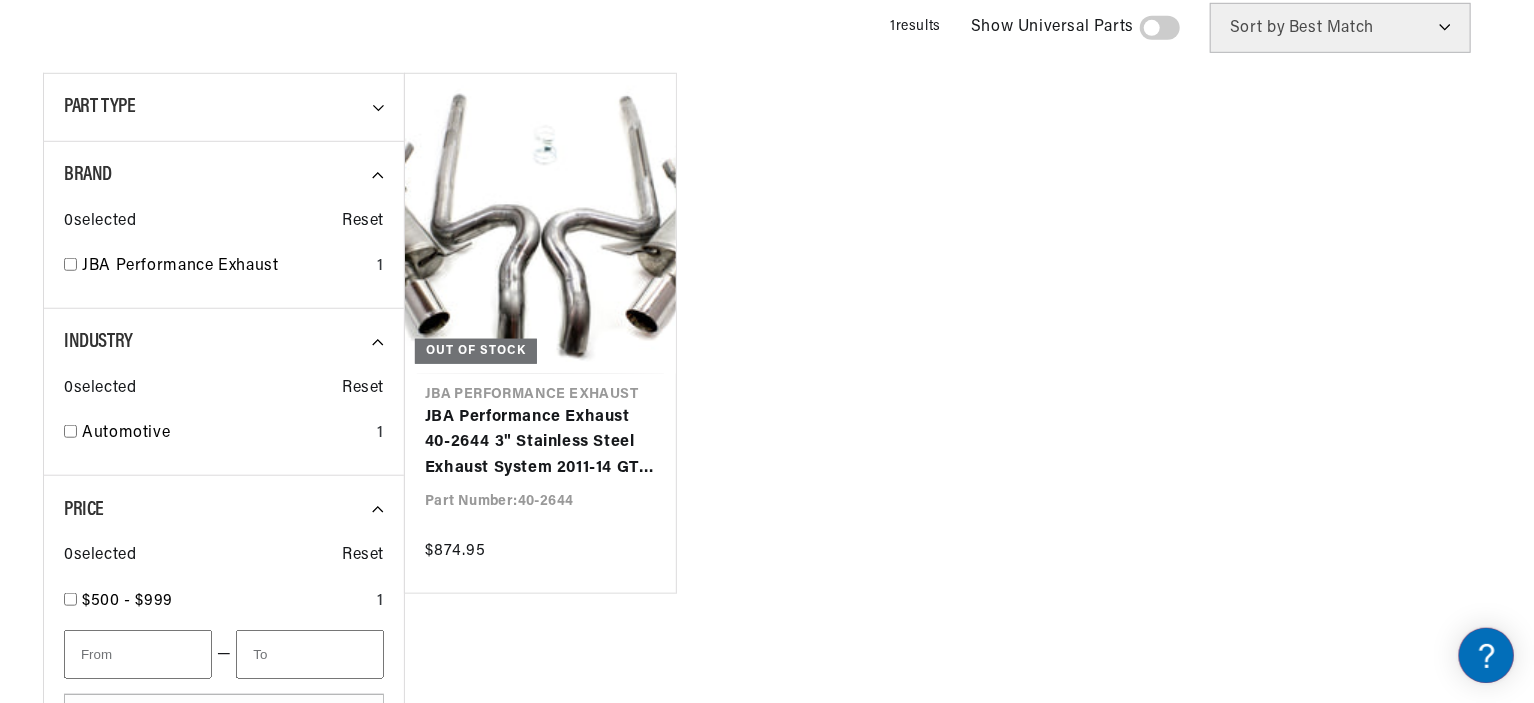 scroll, scrollTop: 0, scrollLeft: 0, axis: both 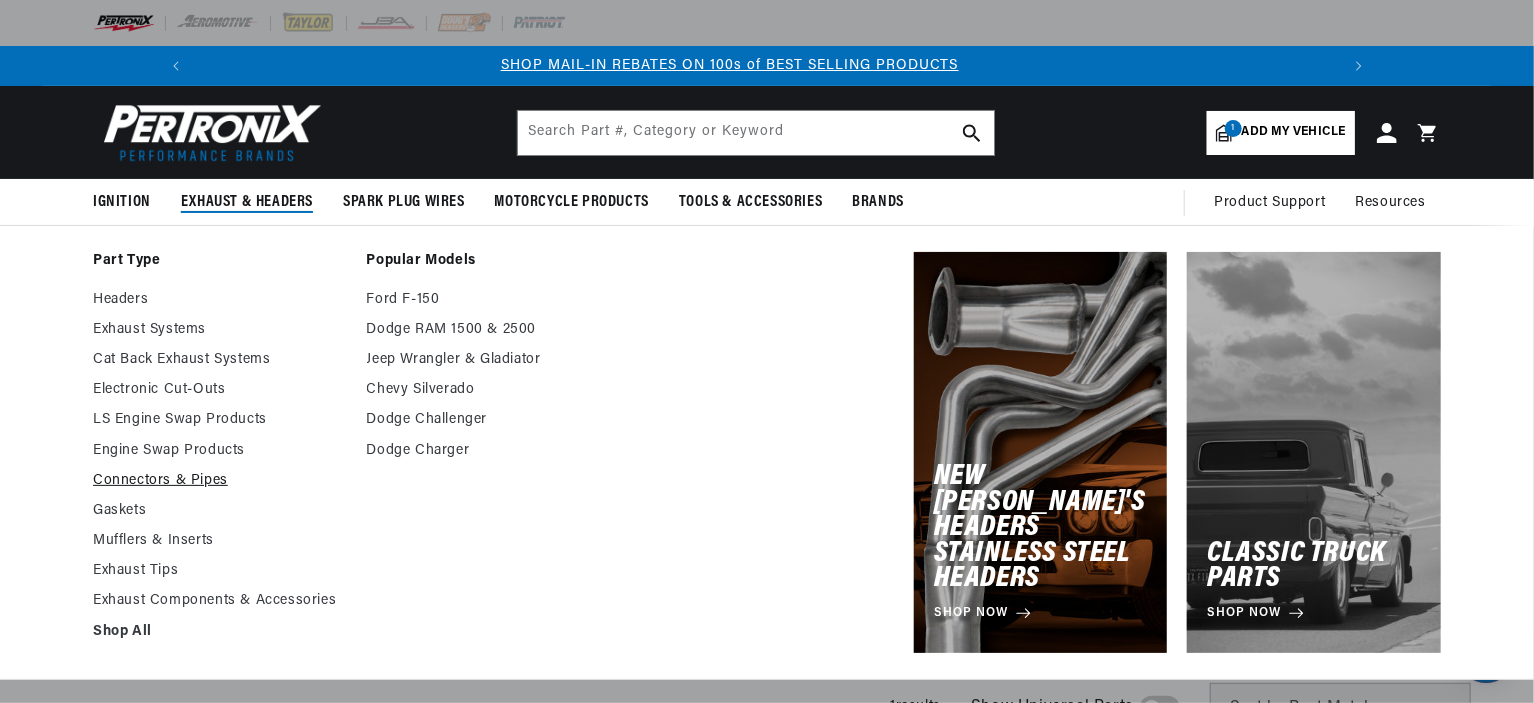 click on "Connectors & Pipes" at bounding box center [220, 481] 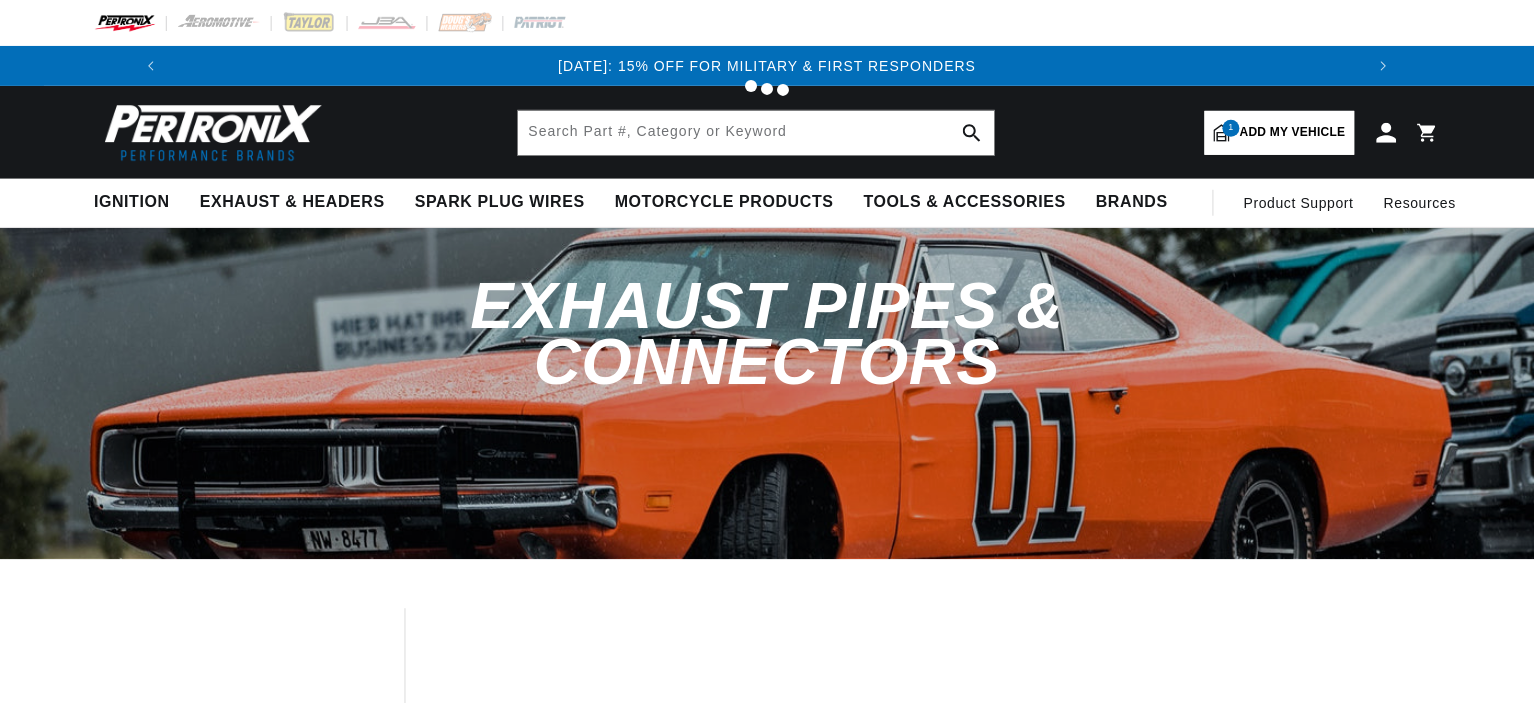 scroll, scrollTop: 0, scrollLeft: 0, axis: both 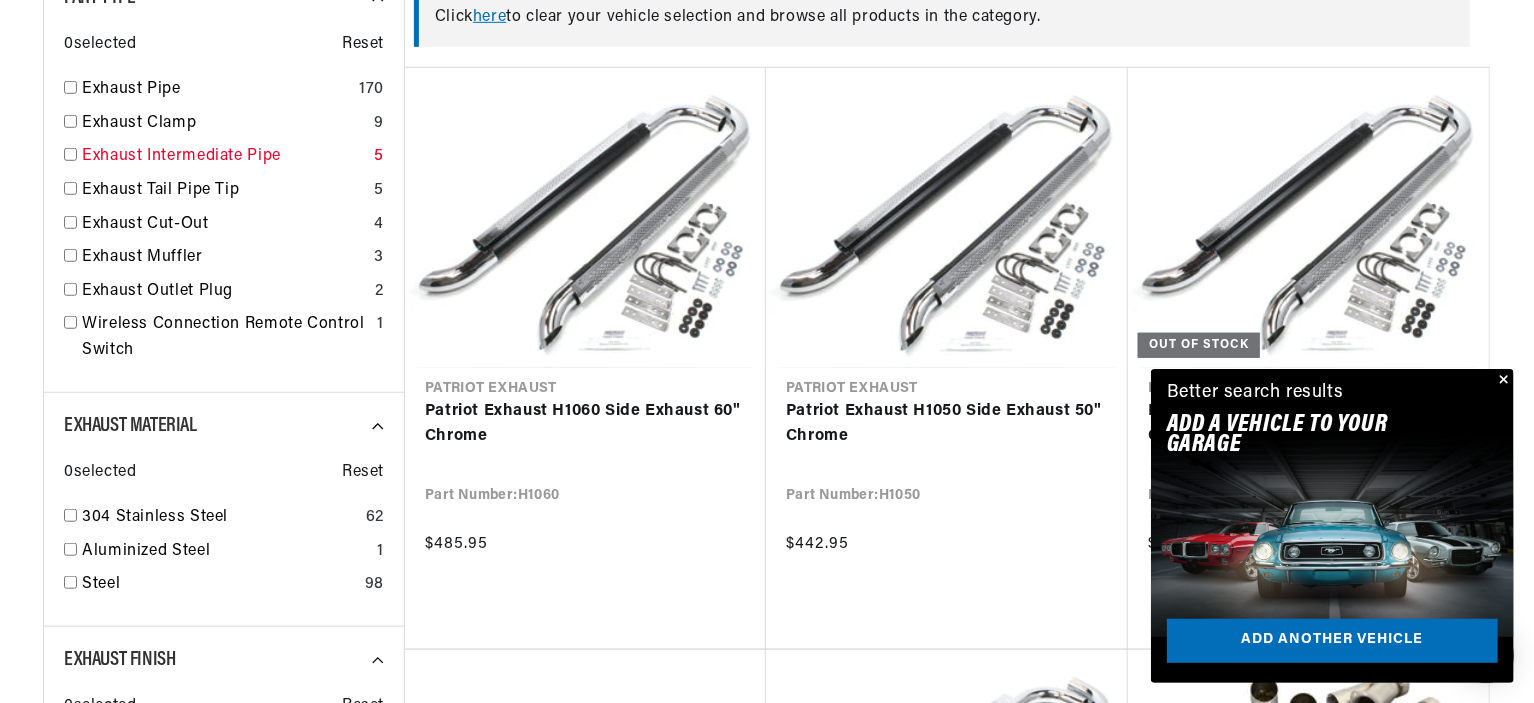 click at bounding box center (70, 154) 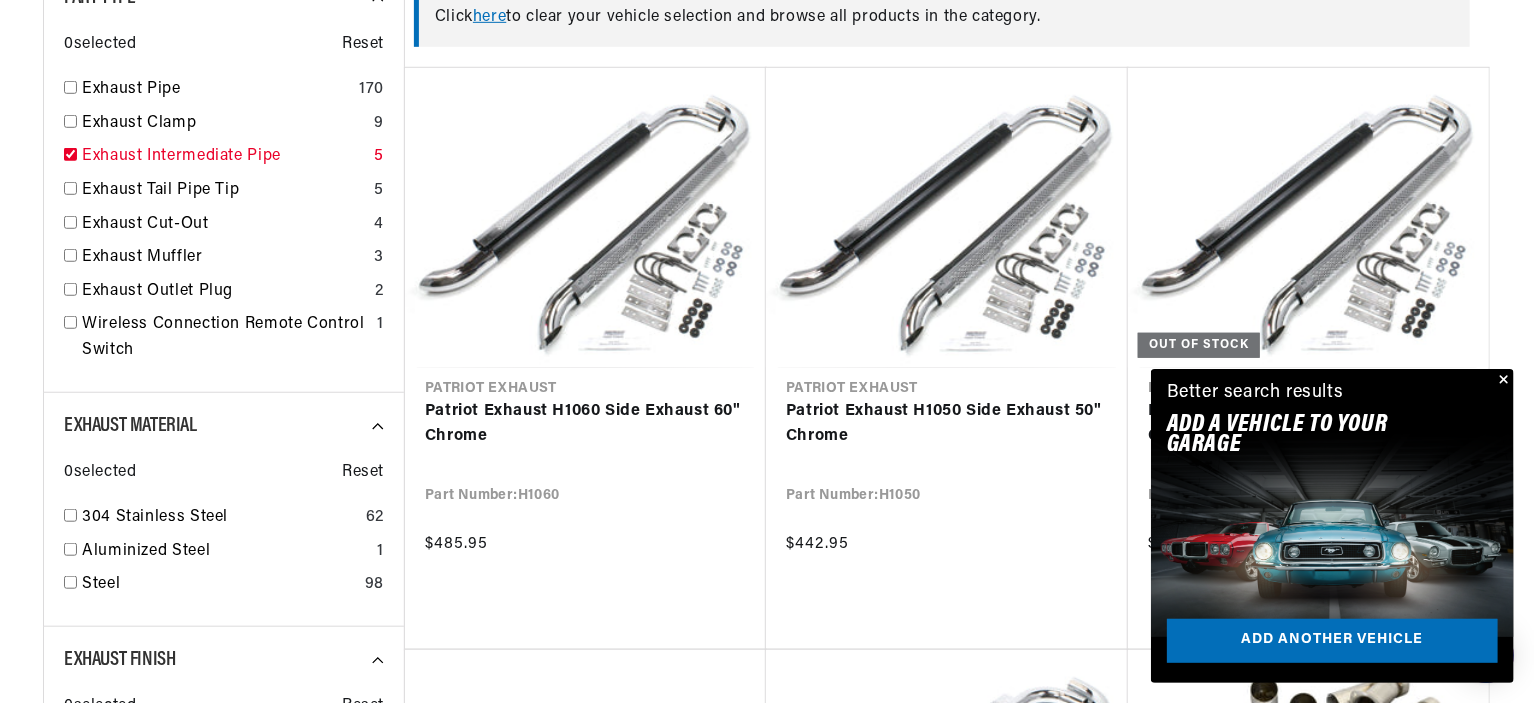 checkbox on "true" 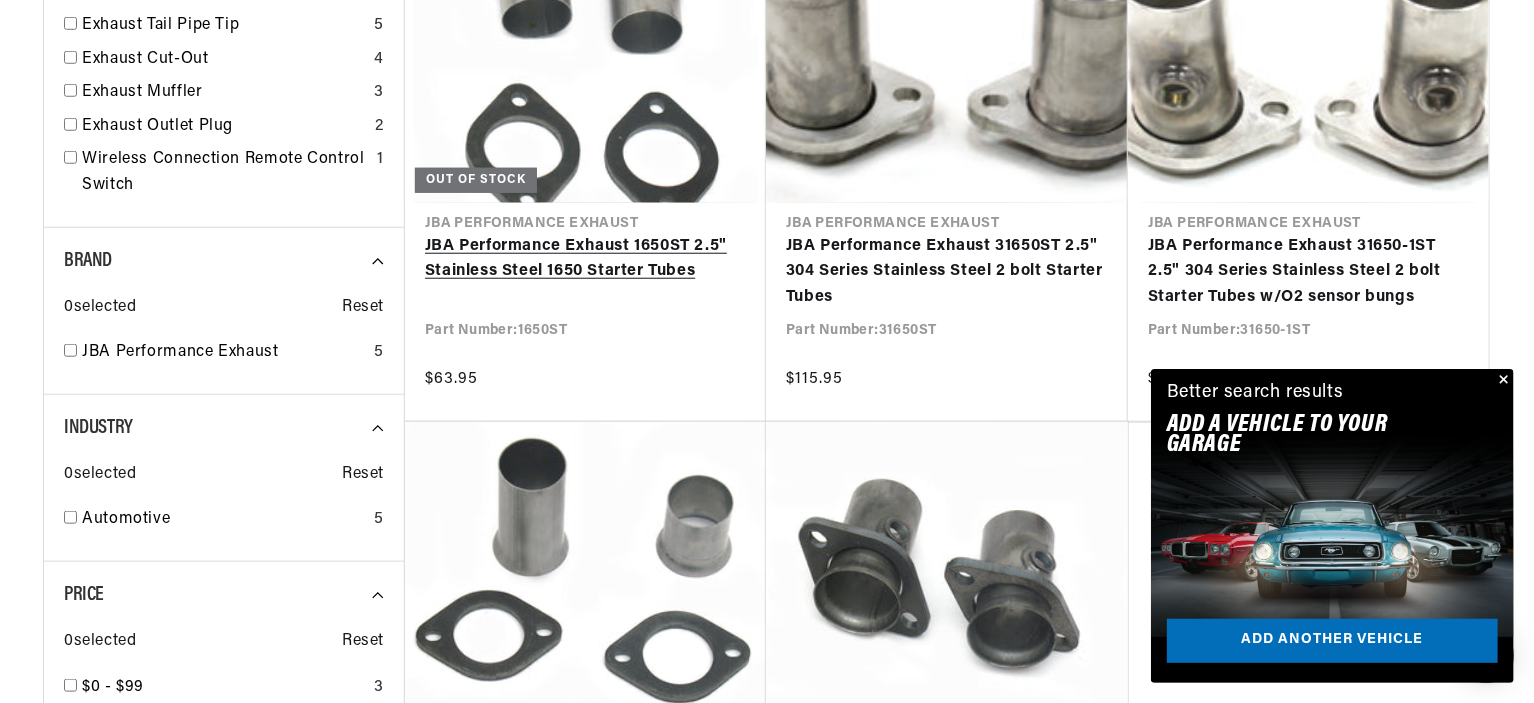 scroll, scrollTop: 840, scrollLeft: 0, axis: vertical 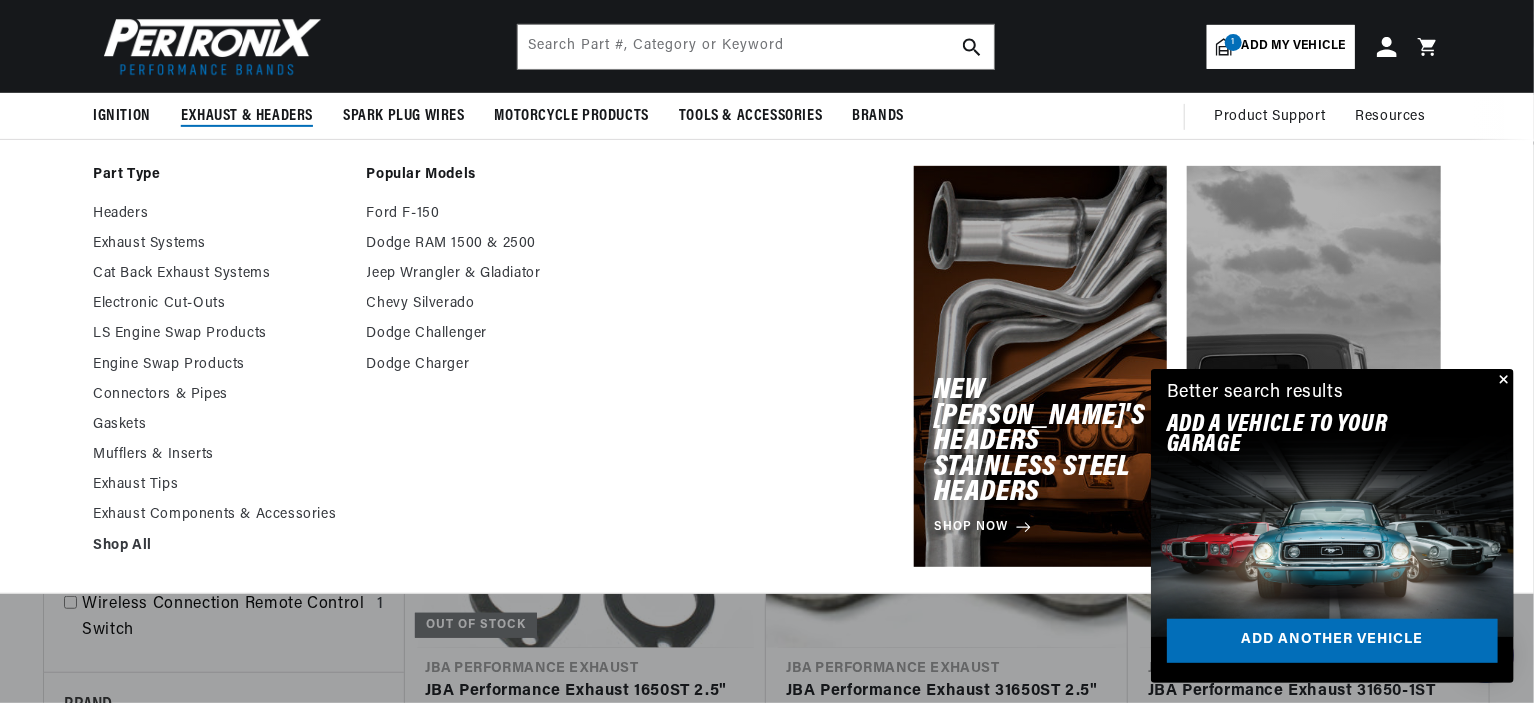click on "Exhaust & Headers" at bounding box center (247, 116) 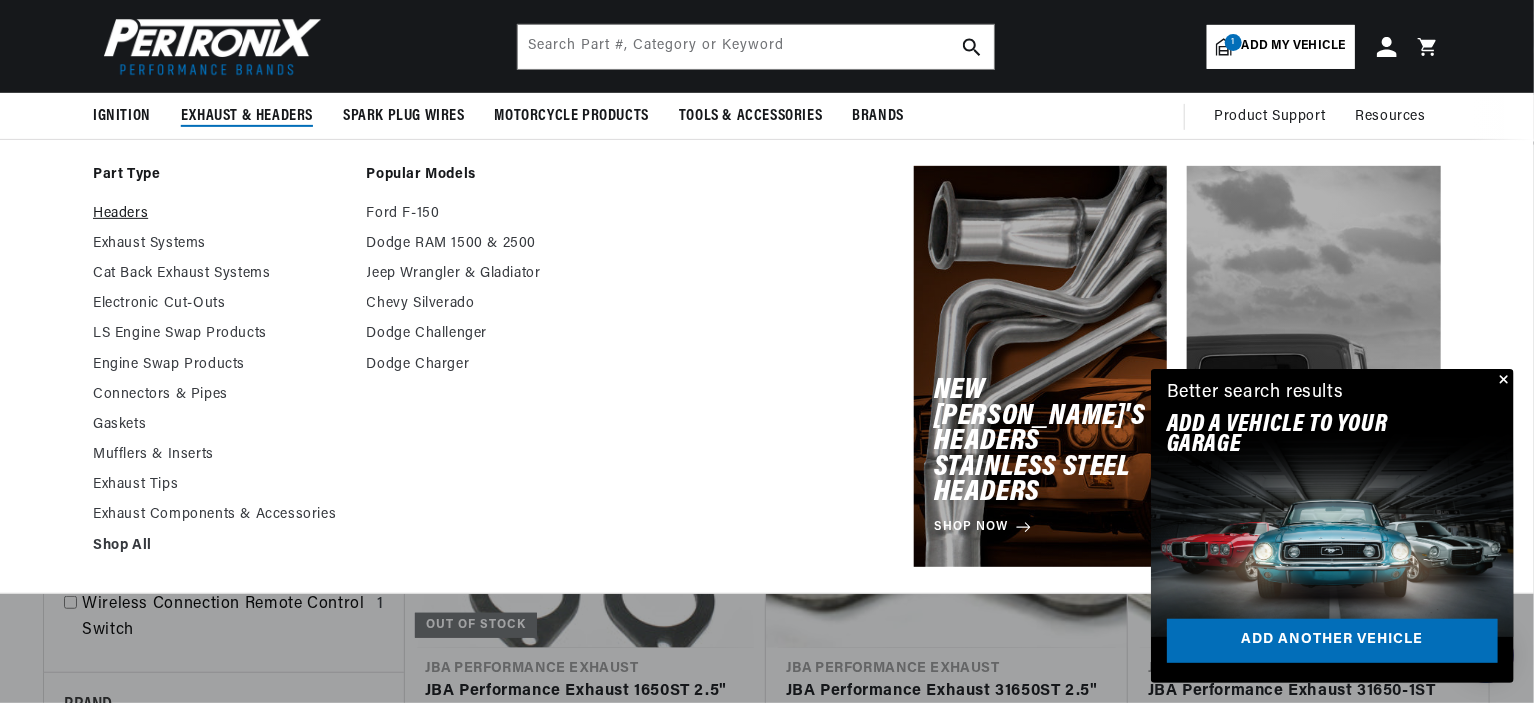 click on "Headers" at bounding box center [220, 214] 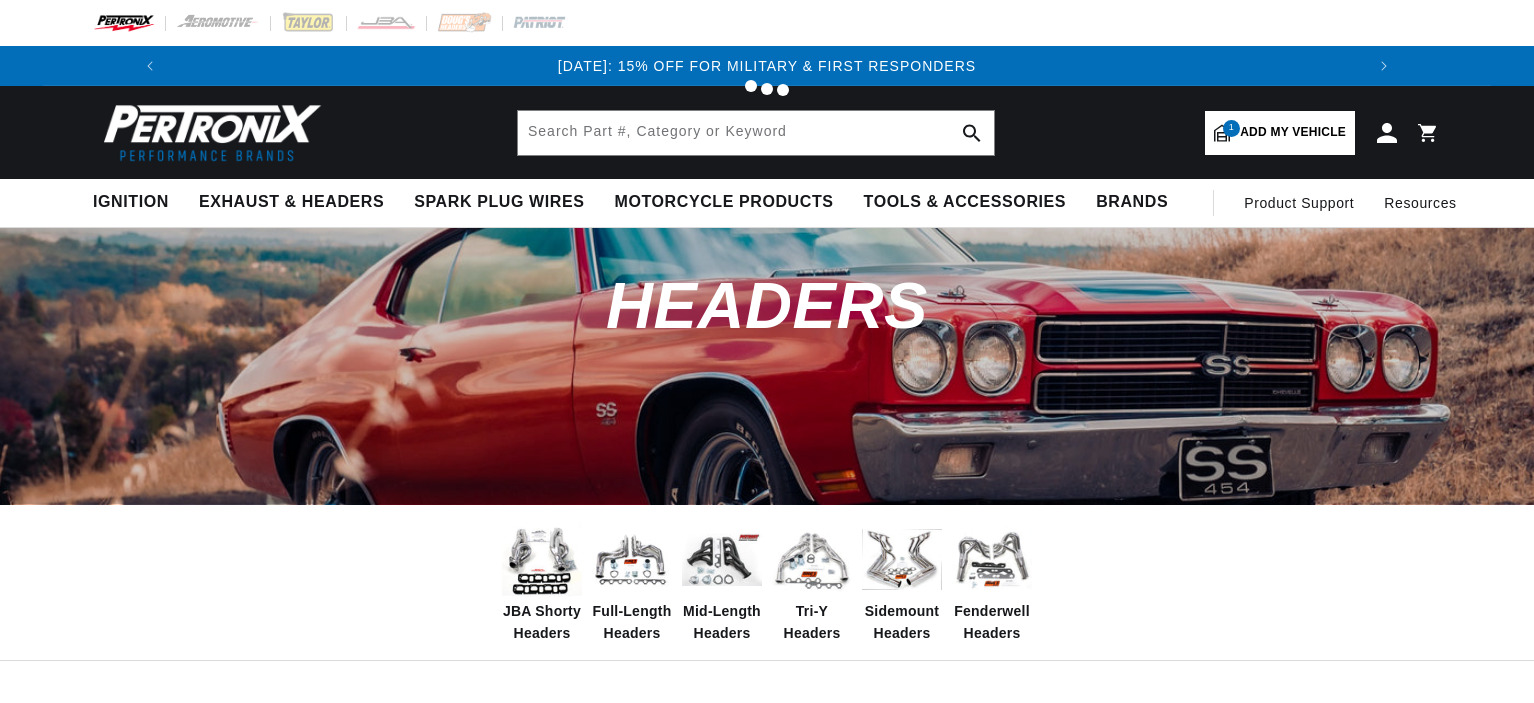 scroll, scrollTop: 0, scrollLeft: 0, axis: both 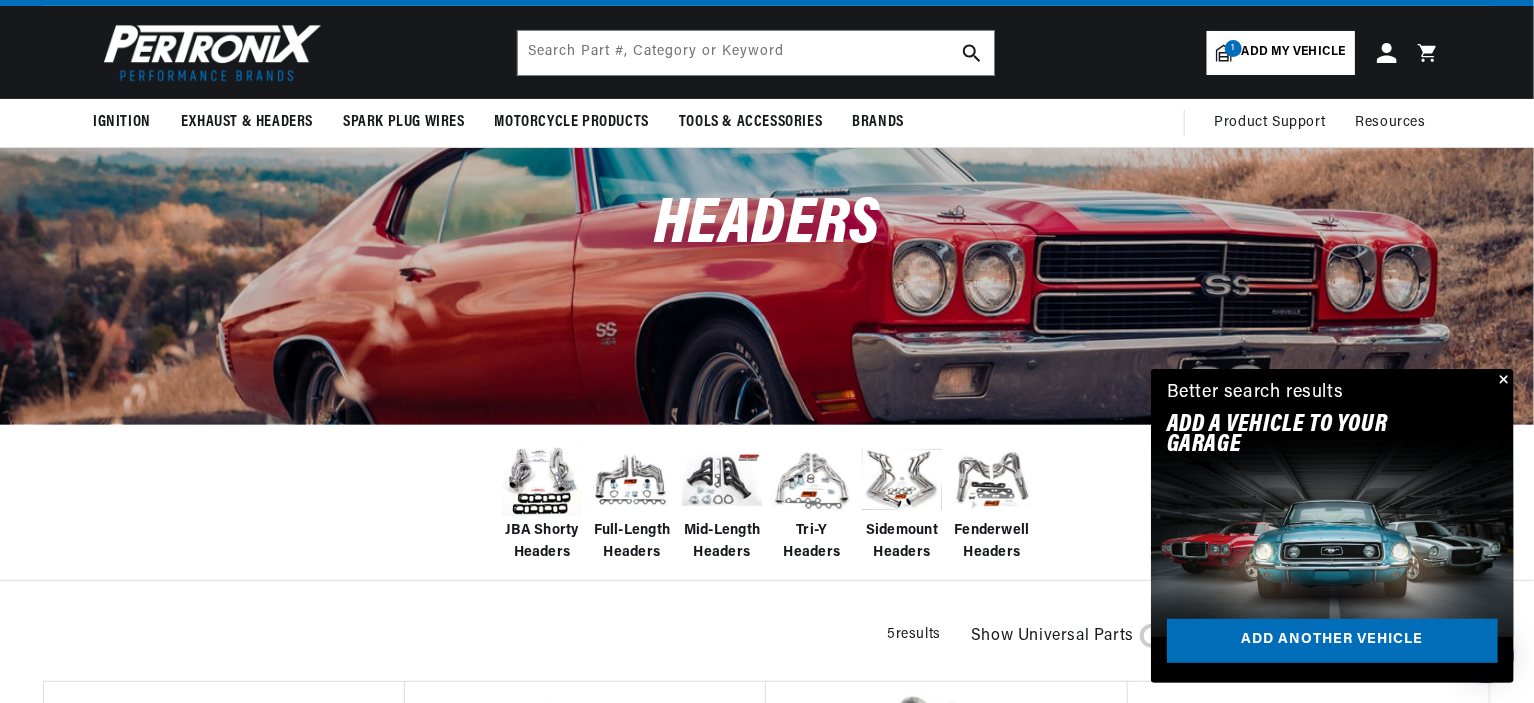 click at bounding box center [632, 479] 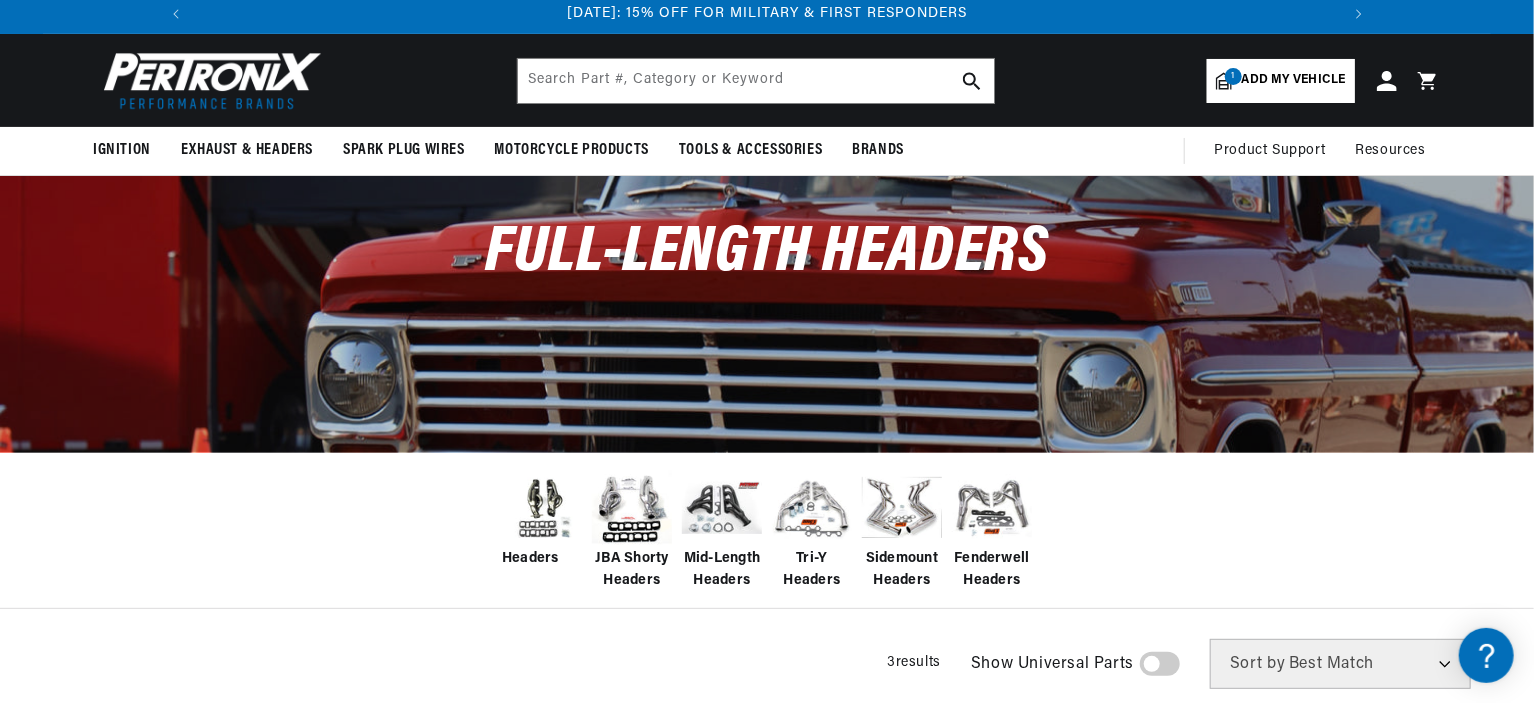 scroll, scrollTop: 600, scrollLeft: 0, axis: vertical 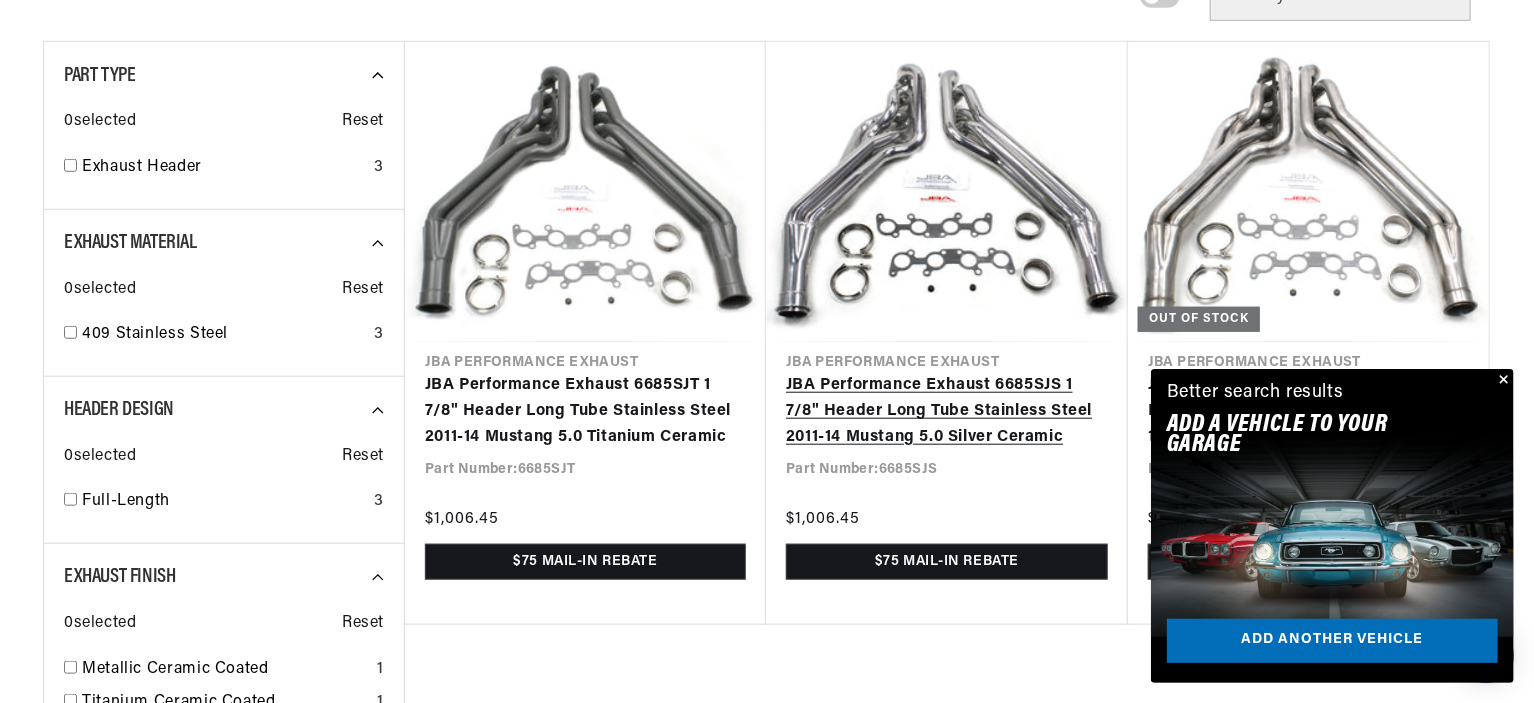 click on "JBA Performance Exhaust 6685SJS 1 7/8" Header Long Tube Stainless Steel 2011-14 Mustang 5.0 Silver Ceramic" at bounding box center [947, 411] 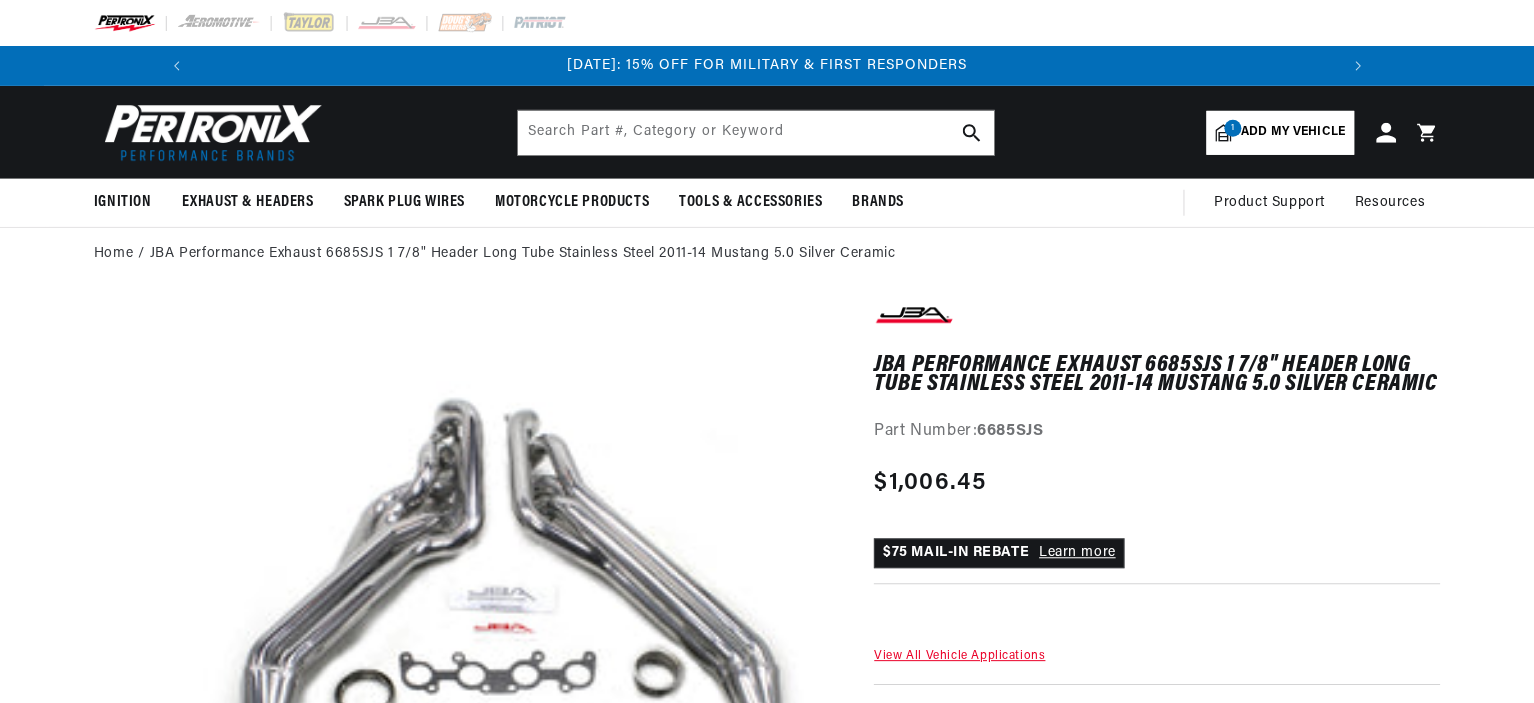 scroll, scrollTop: 0, scrollLeft: 0, axis: both 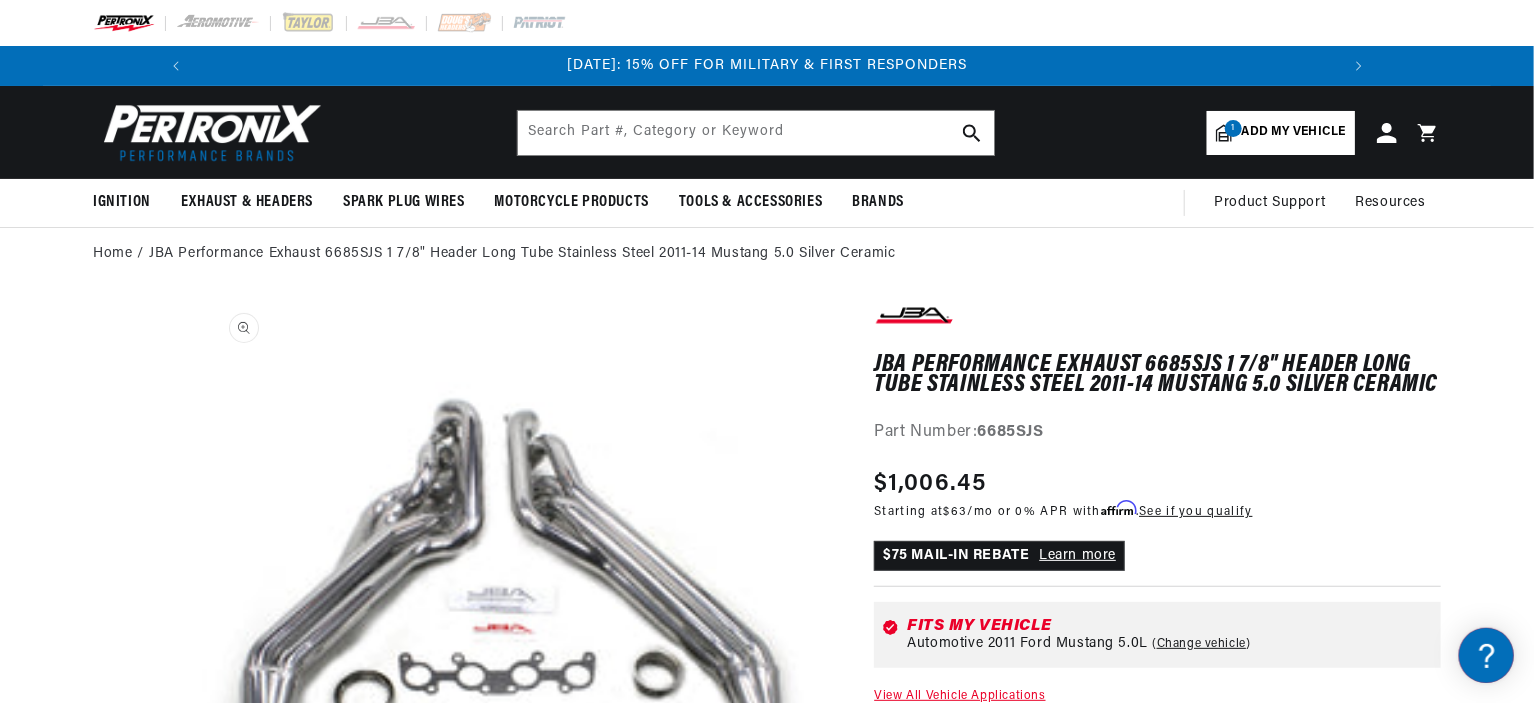 click on "Open media 1 in modal" at bounding box center [203, 932] 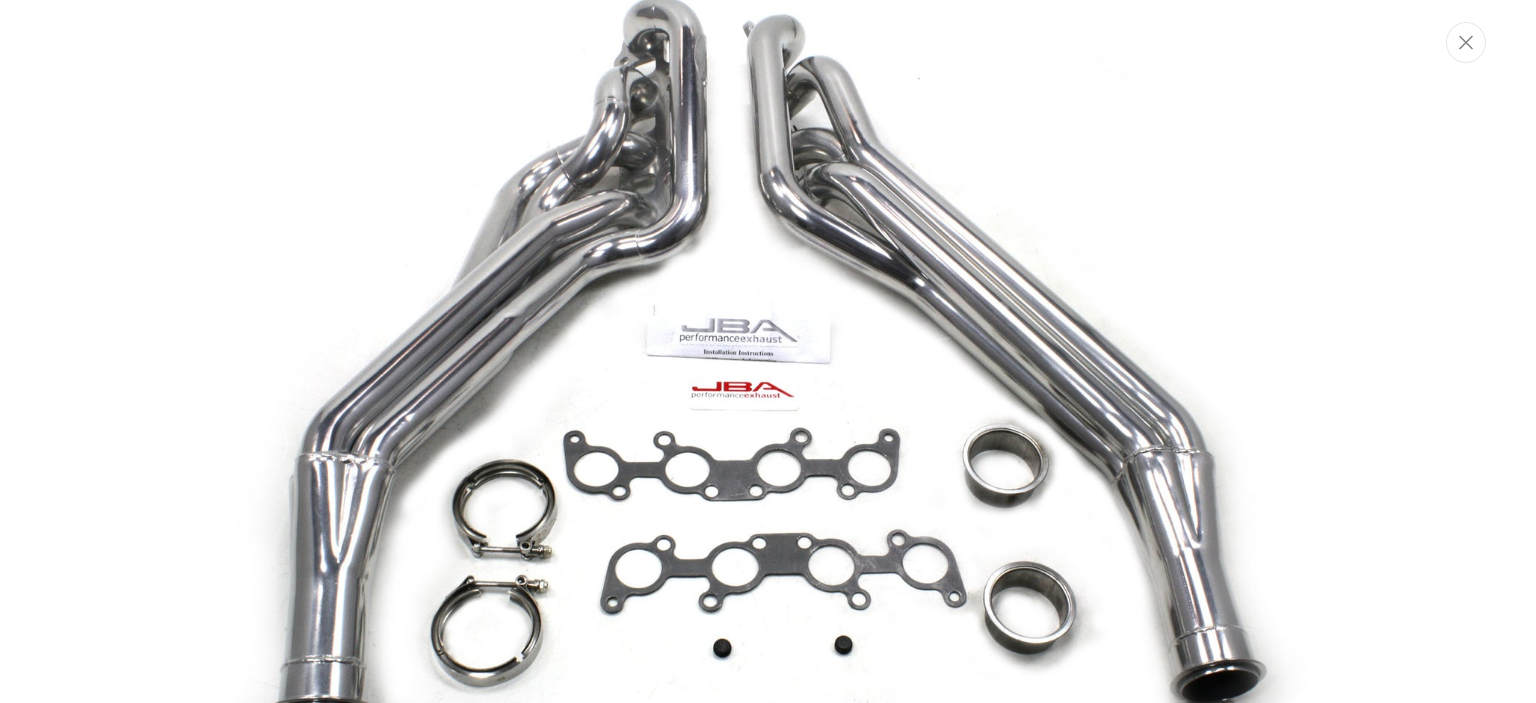 scroll, scrollTop: 208, scrollLeft: 0, axis: vertical 